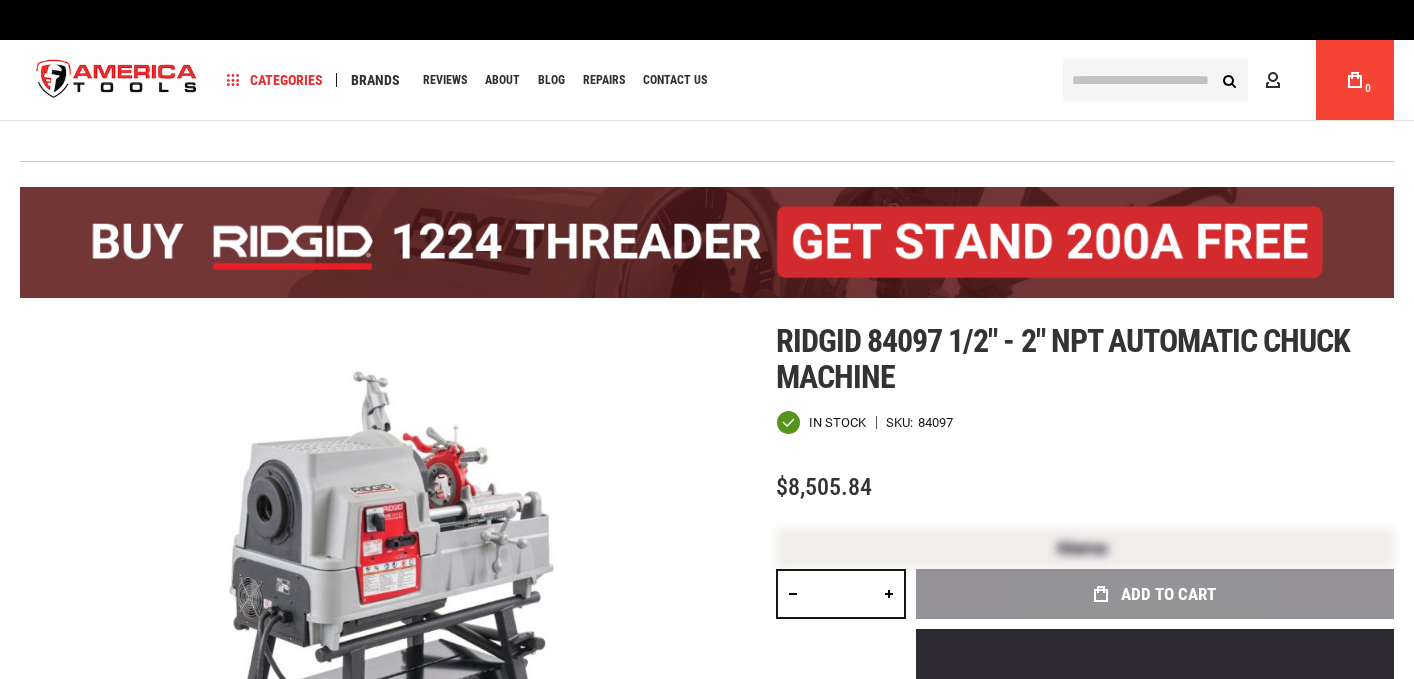 scroll, scrollTop: 0, scrollLeft: 0, axis: both 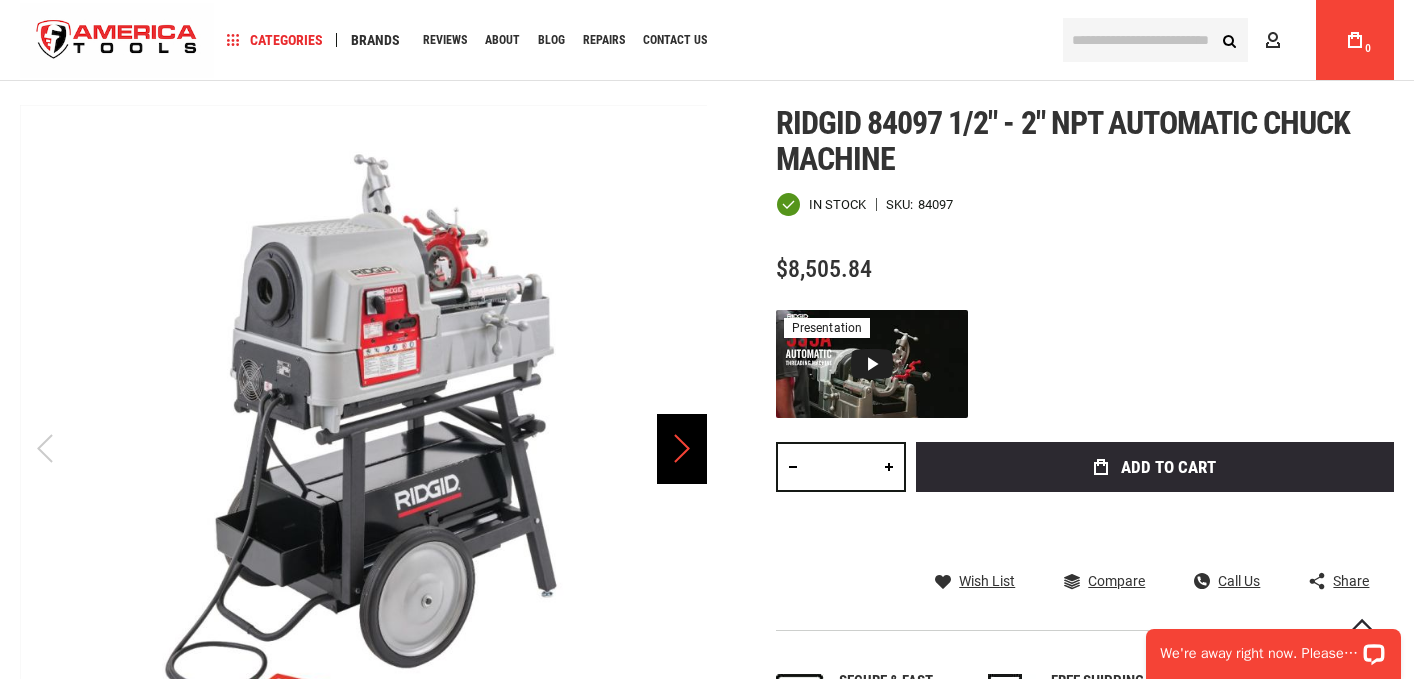 click at bounding box center [682, 449] 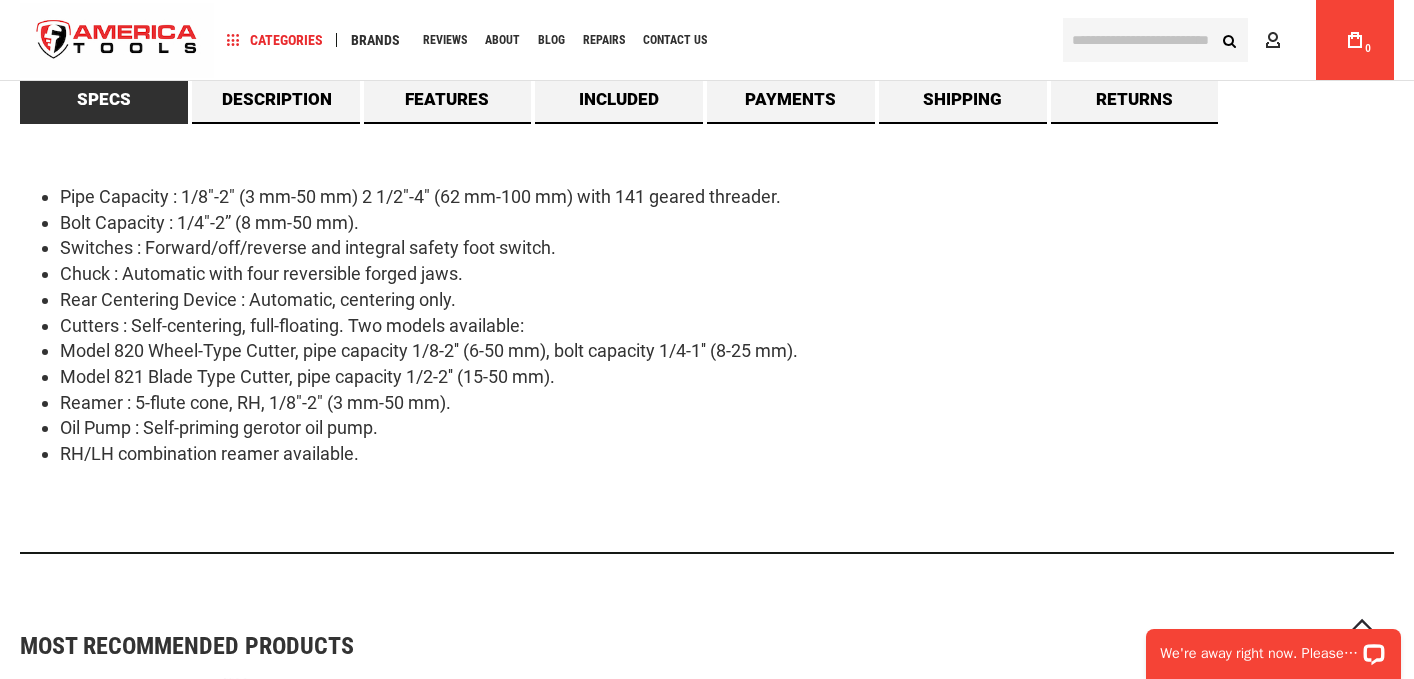 scroll, scrollTop: 1304, scrollLeft: 0, axis: vertical 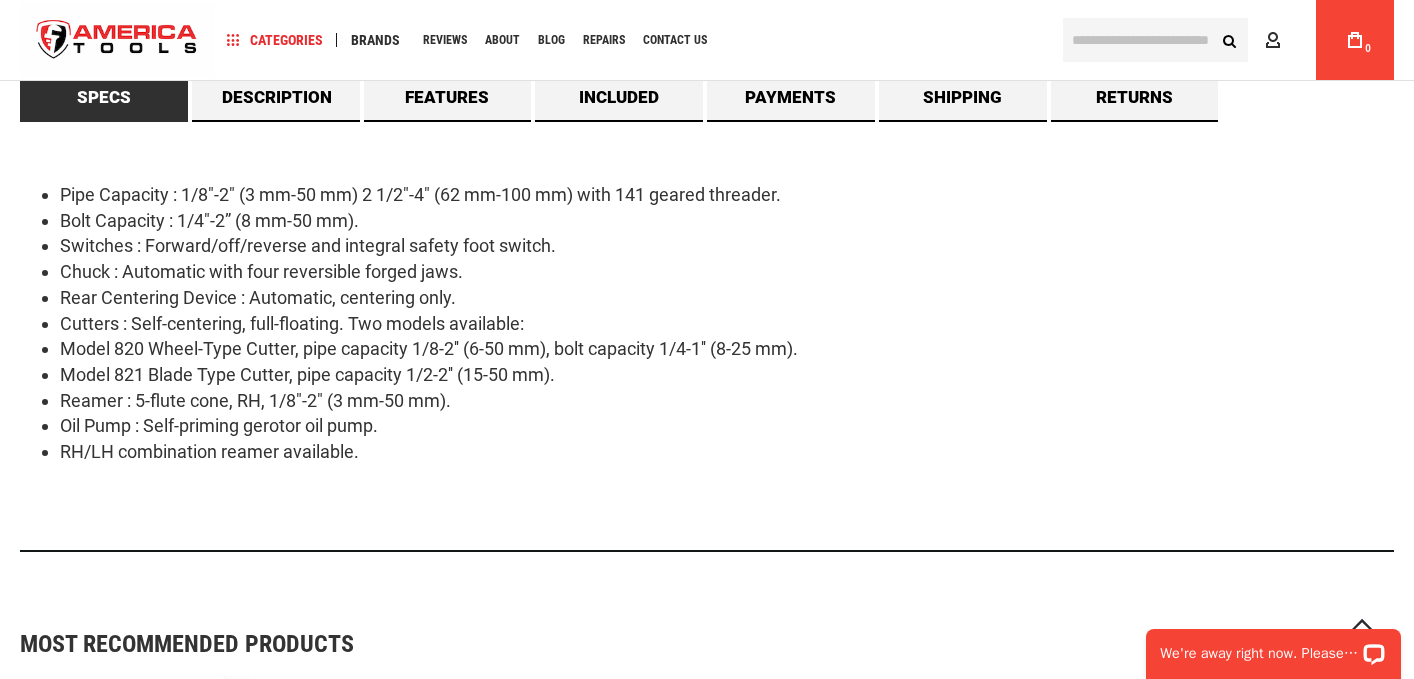 click on "Bolt Capacity : 1/4"-2” (8 mm-50 mm)." at bounding box center [727, 221] 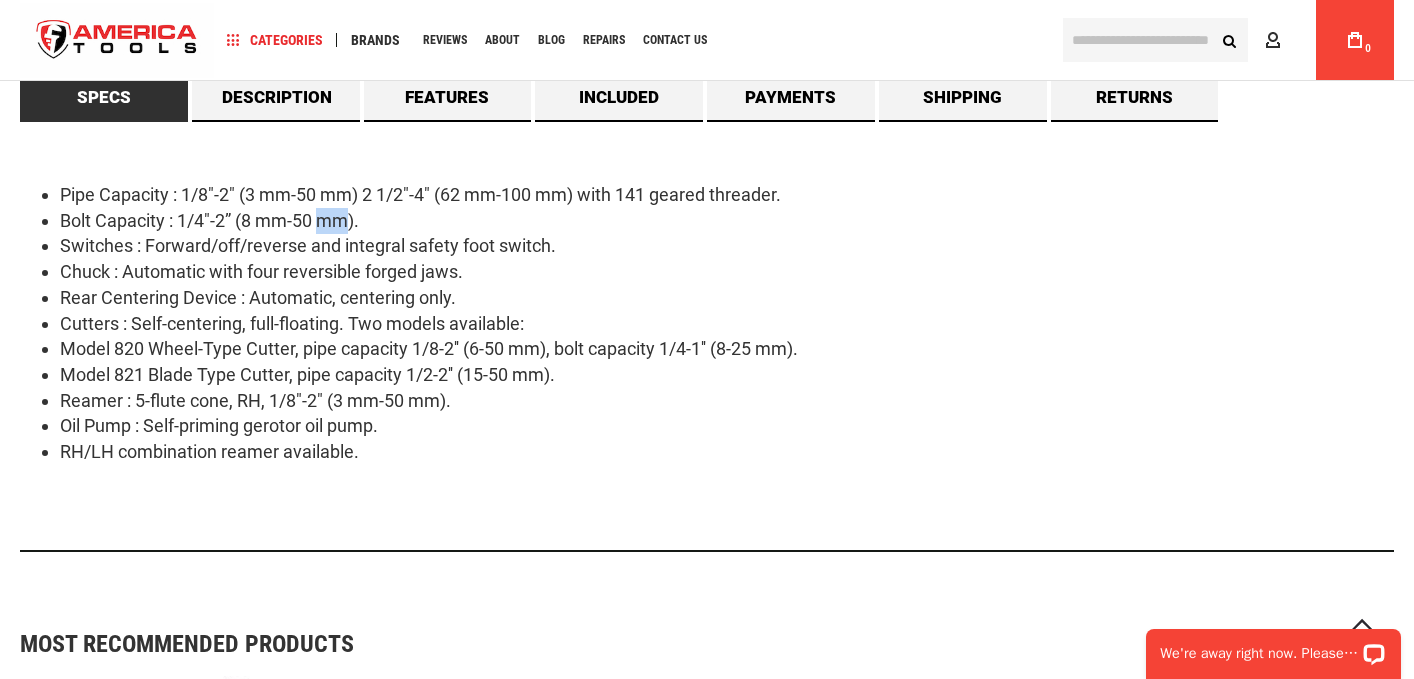 click on "Bolt Capacity : 1/4"-2” (8 mm-50 mm)." at bounding box center [727, 221] 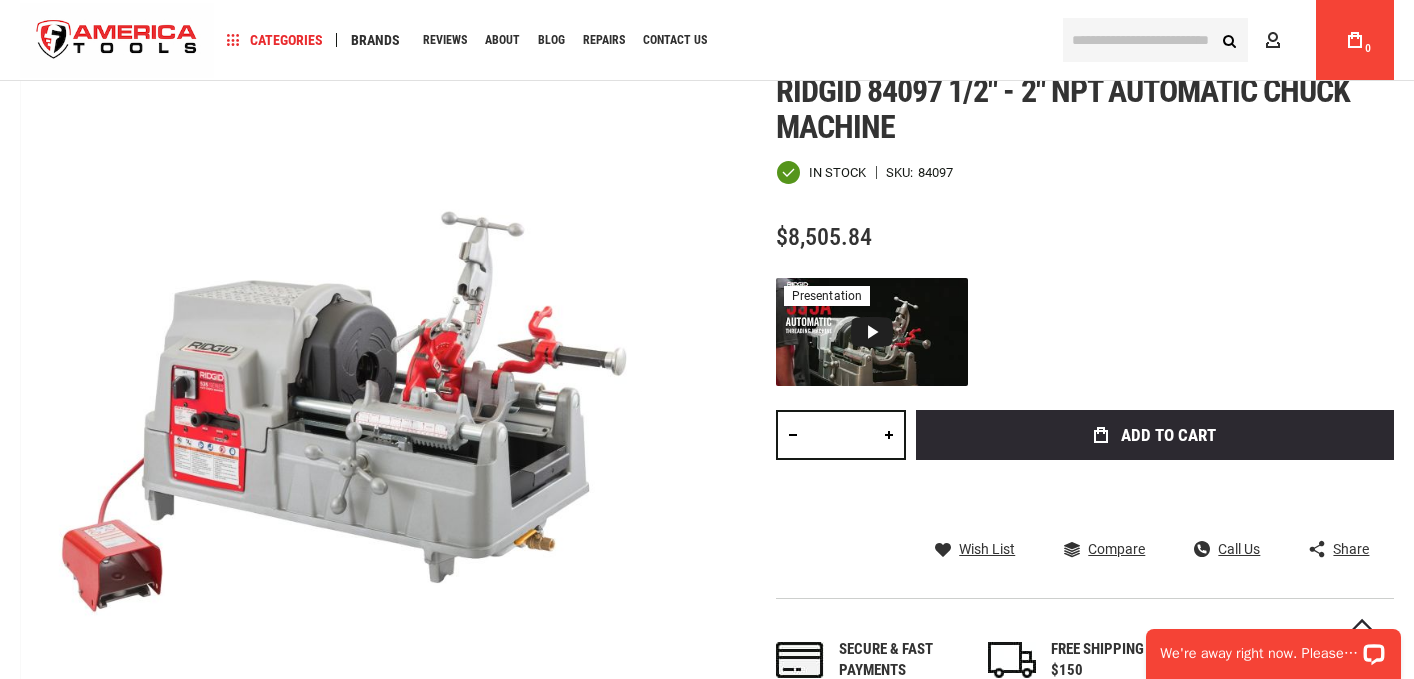 scroll, scrollTop: 270, scrollLeft: 0, axis: vertical 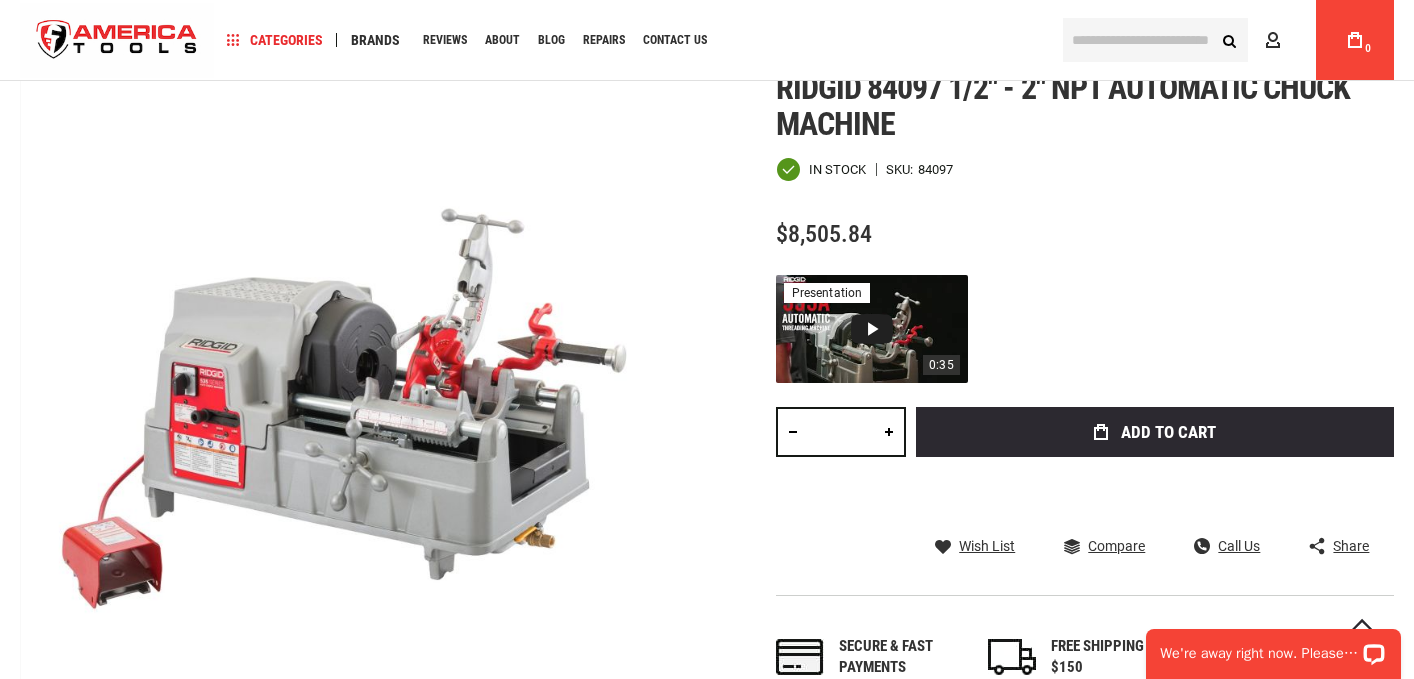 click at bounding box center (872, 329) 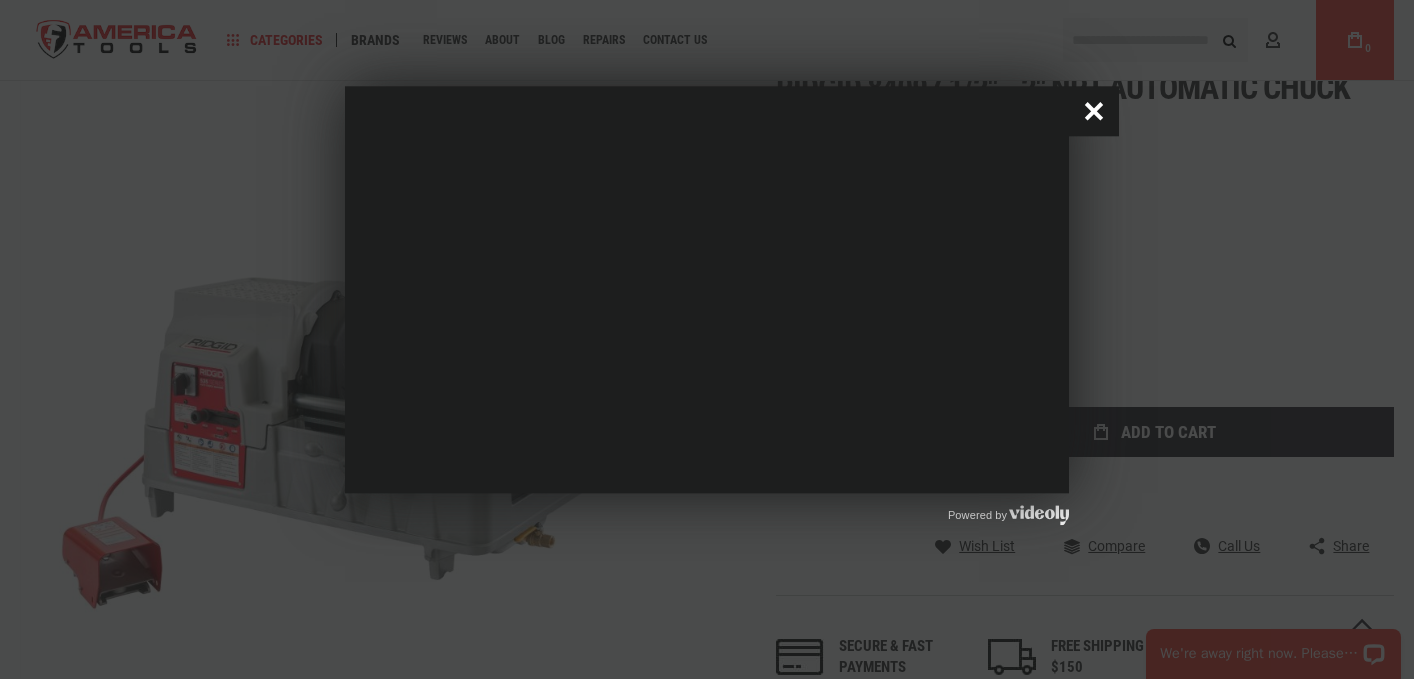 click at bounding box center (1094, 111) 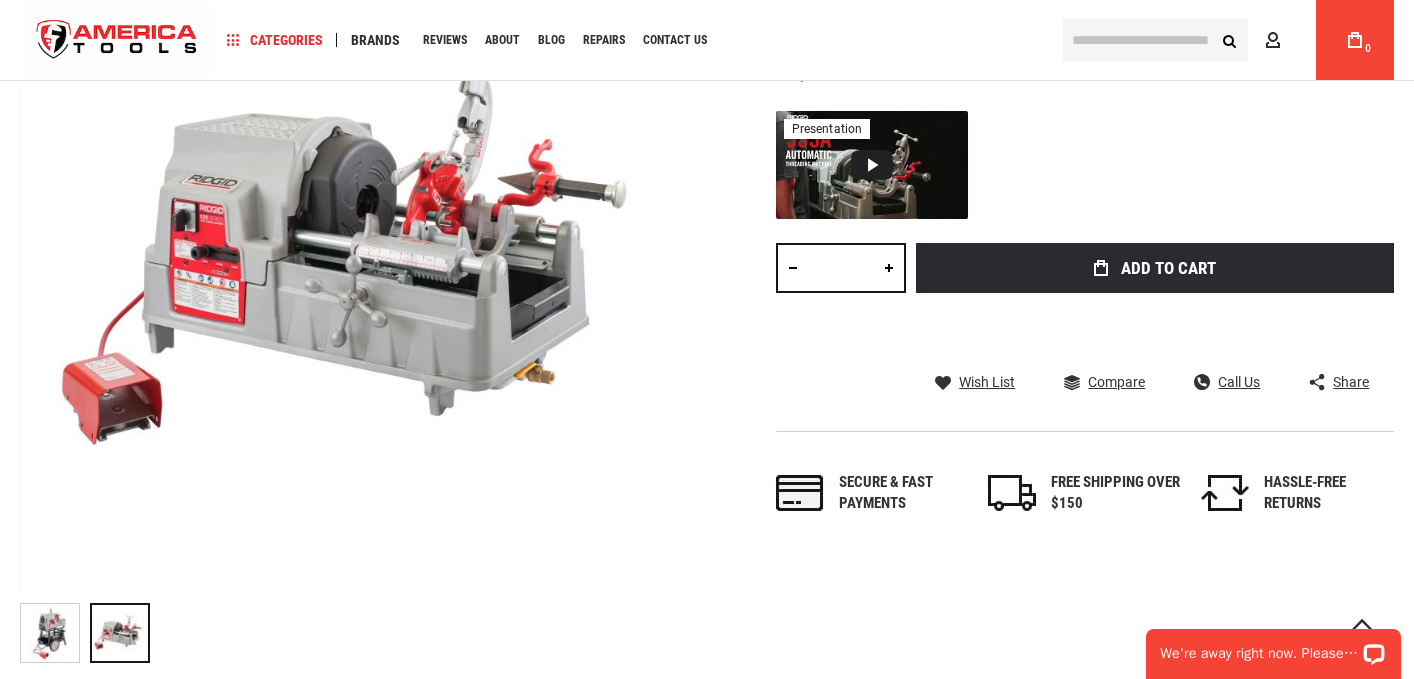 scroll, scrollTop: 428, scrollLeft: 0, axis: vertical 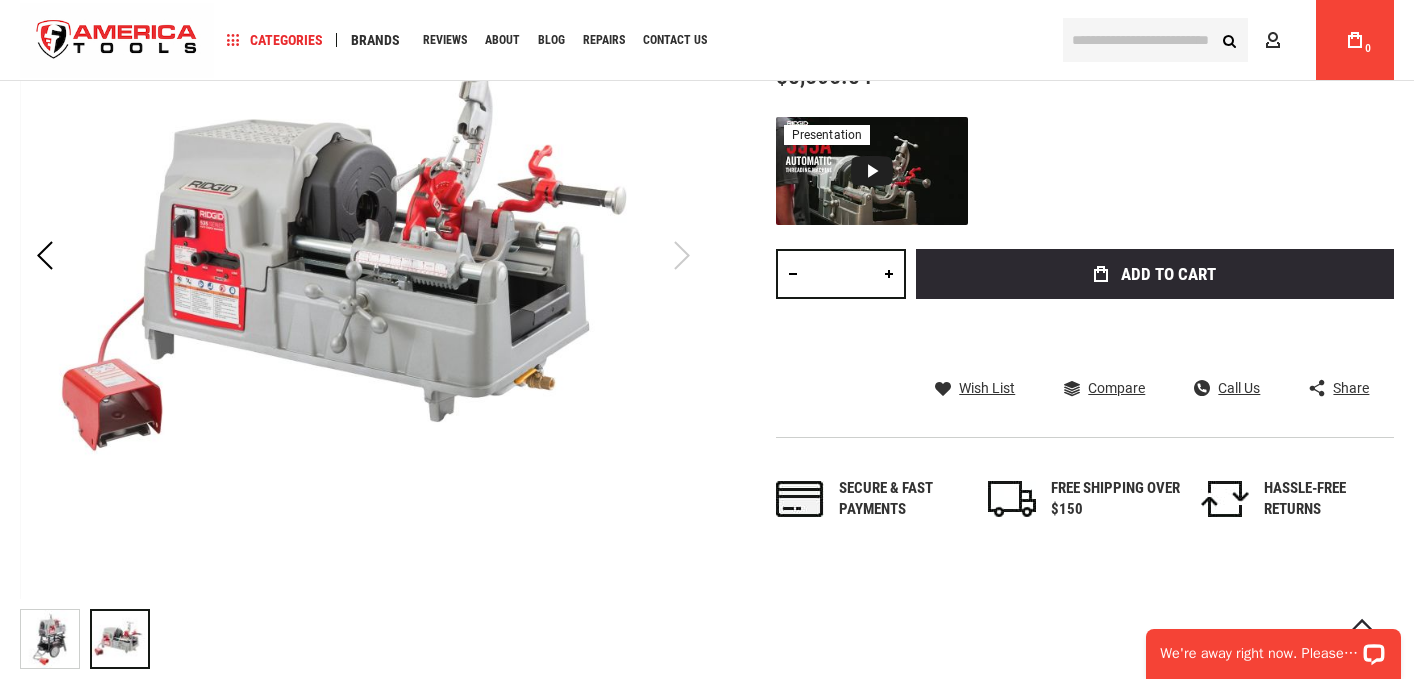 click at bounding box center (50, 639) 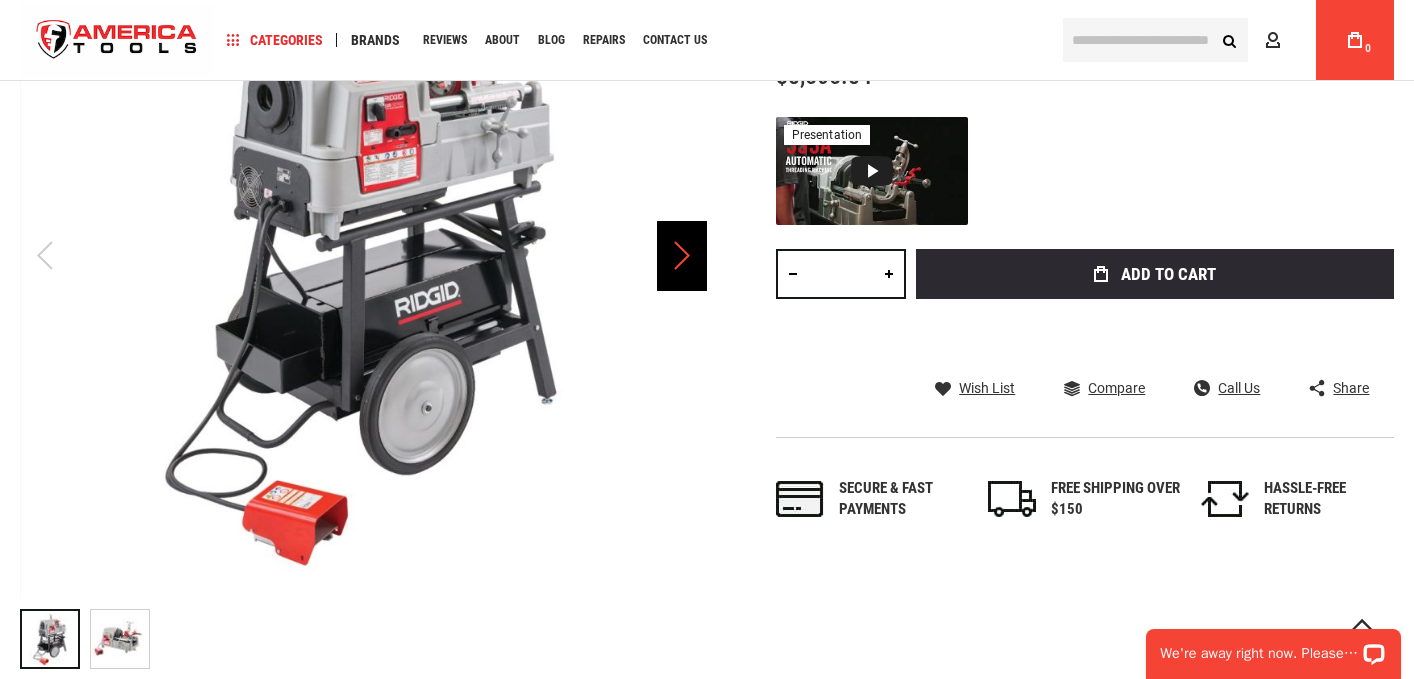 click at bounding box center [682, 256] 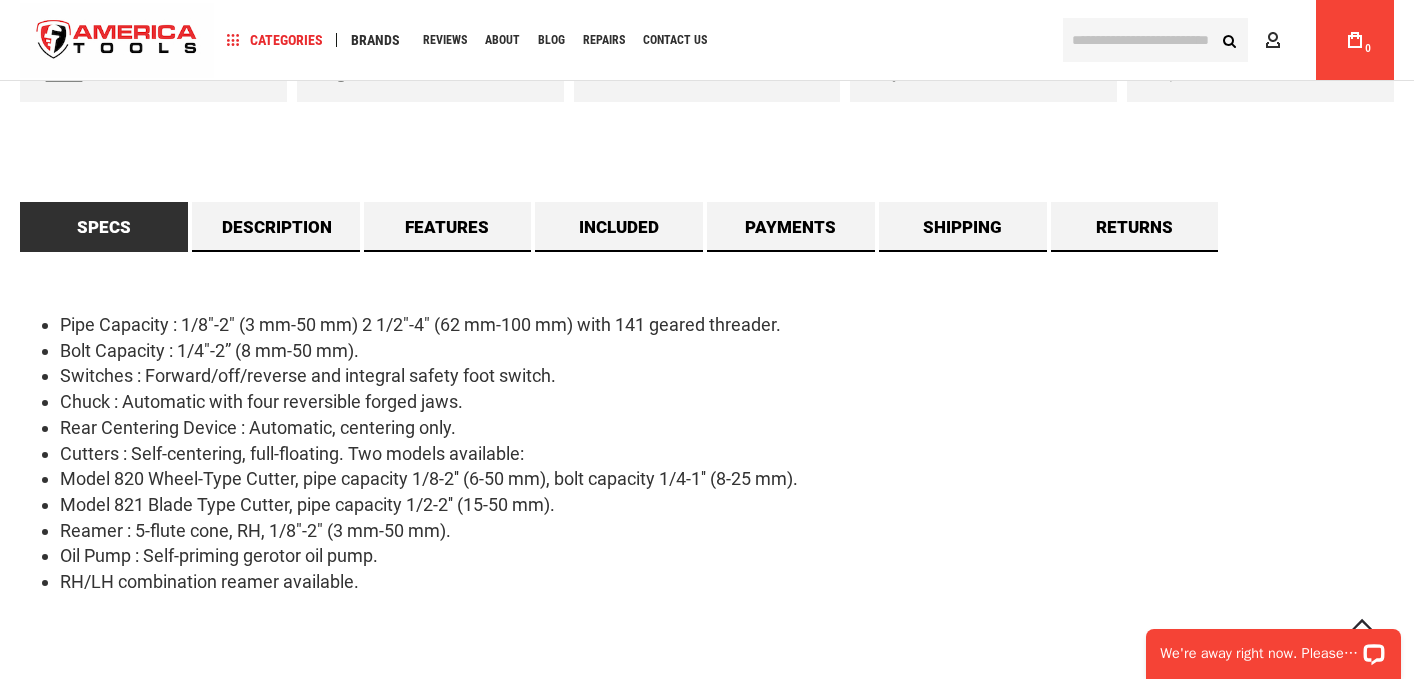 scroll, scrollTop: 1119, scrollLeft: 0, axis: vertical 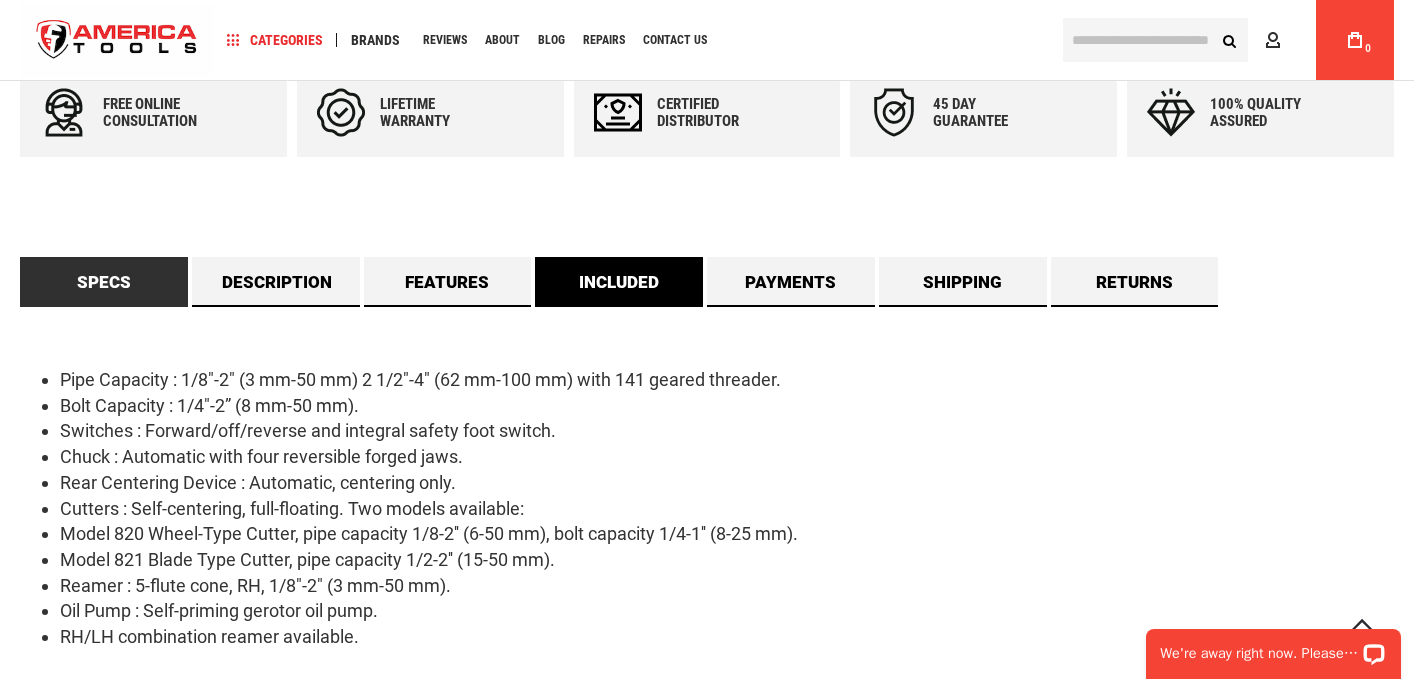 click on "Included" at bounding box center (619, 282) 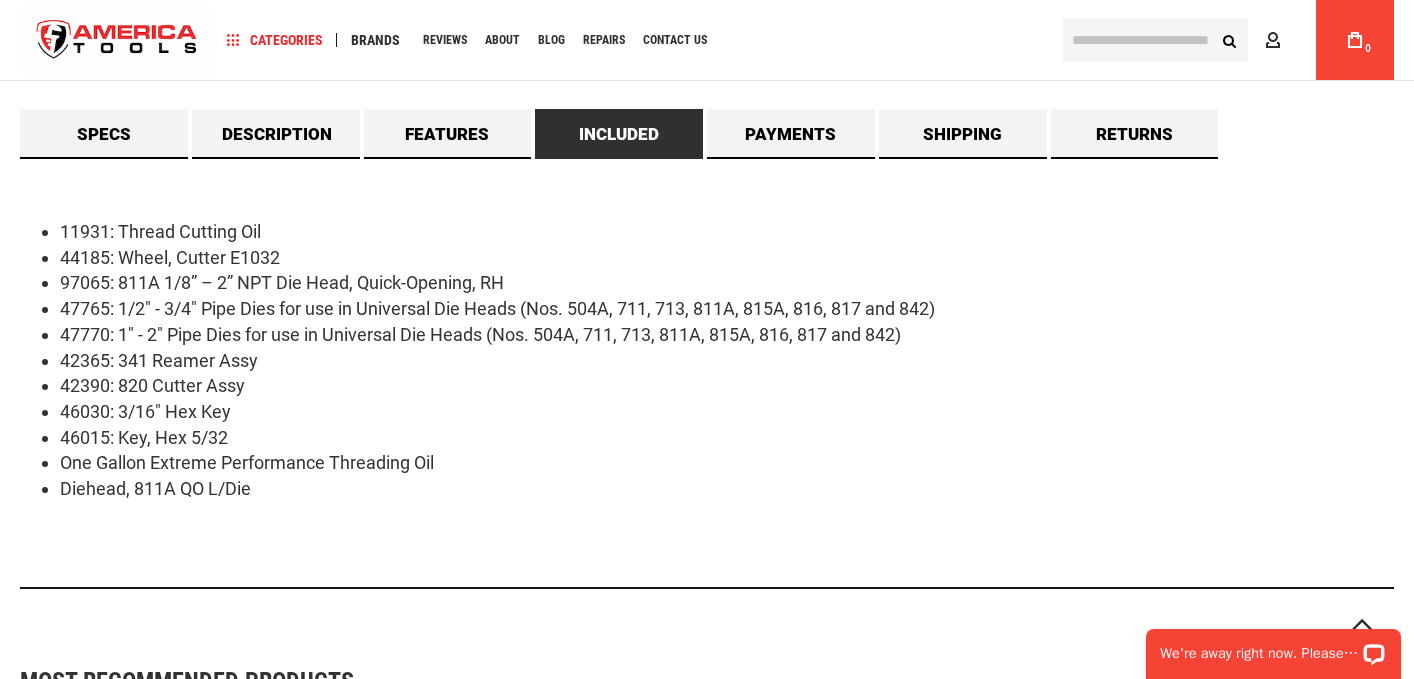 scroll, scrollTop: 1289, scrollLeft: 0, axis: vertical 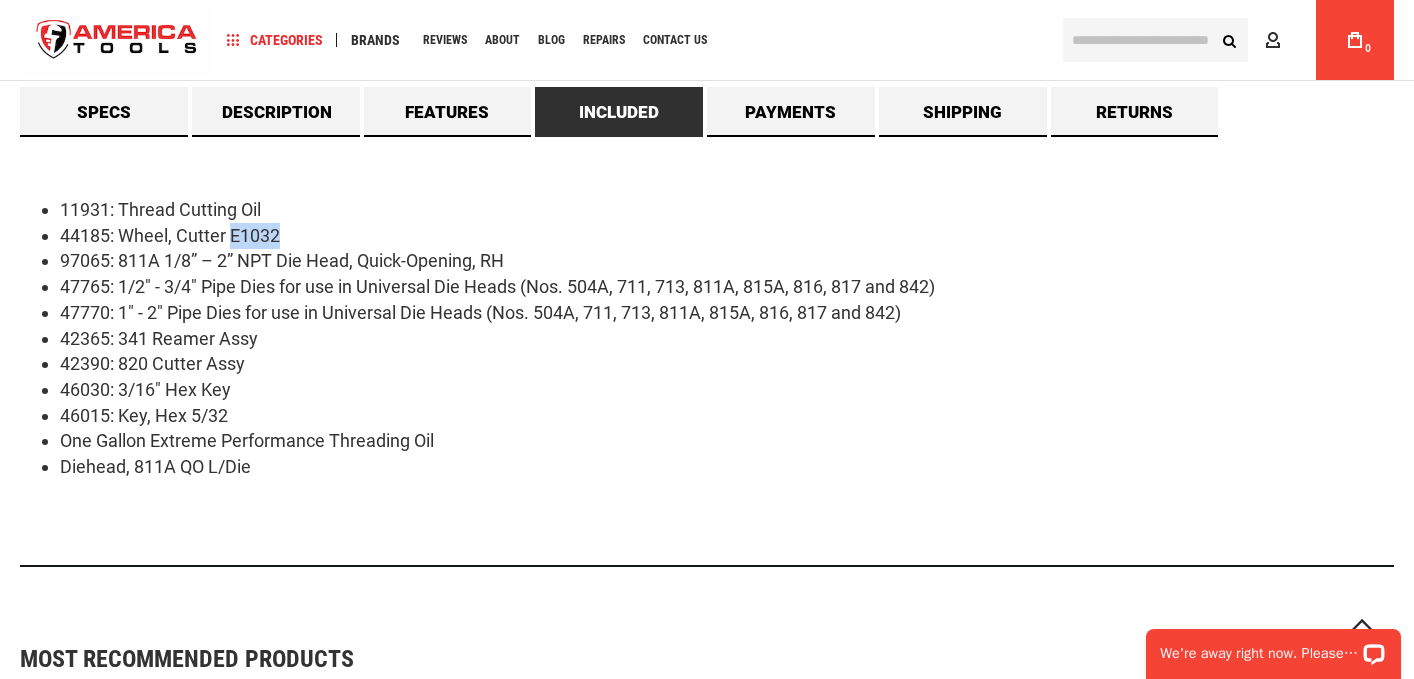 drag, startPoint x: 231, startPoint y: 232, endPoint x: 279, endPoint y: 236, distance: 48.166378 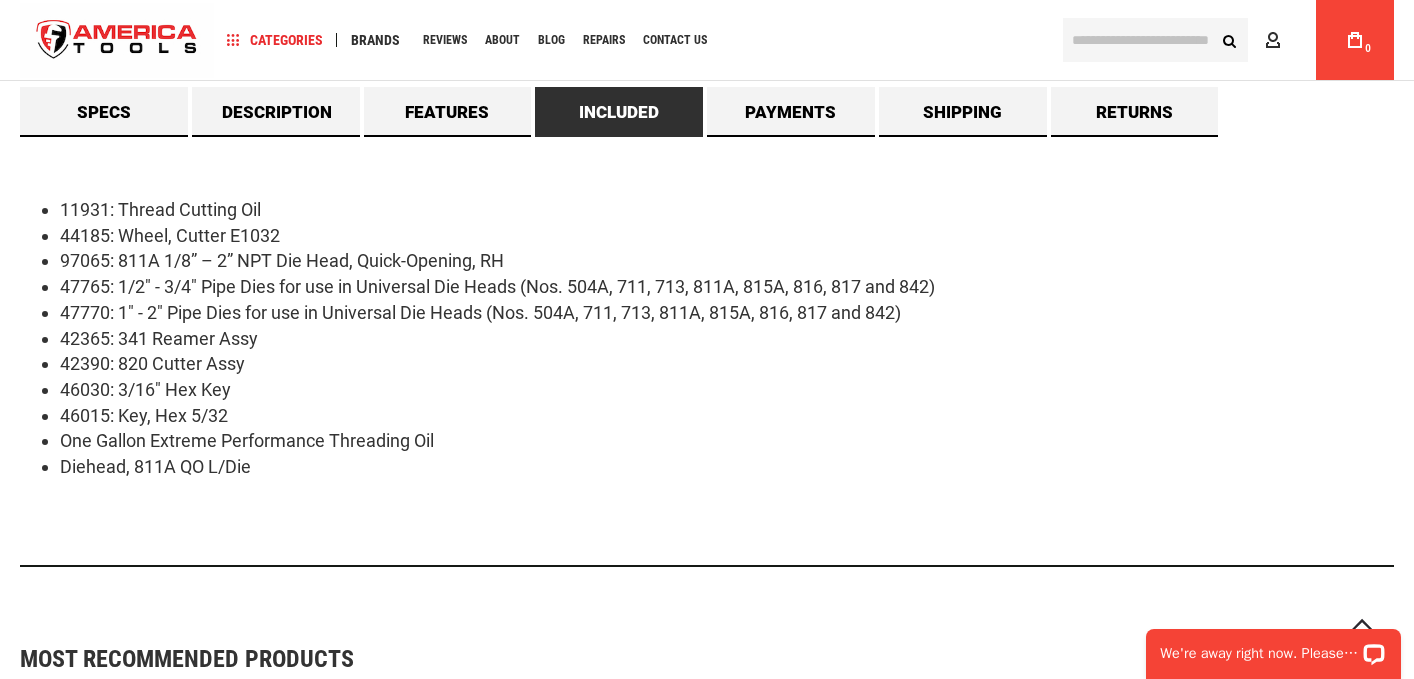 click on "44185: Wheel, Cutter E1032" at bounding box center [727, 236] 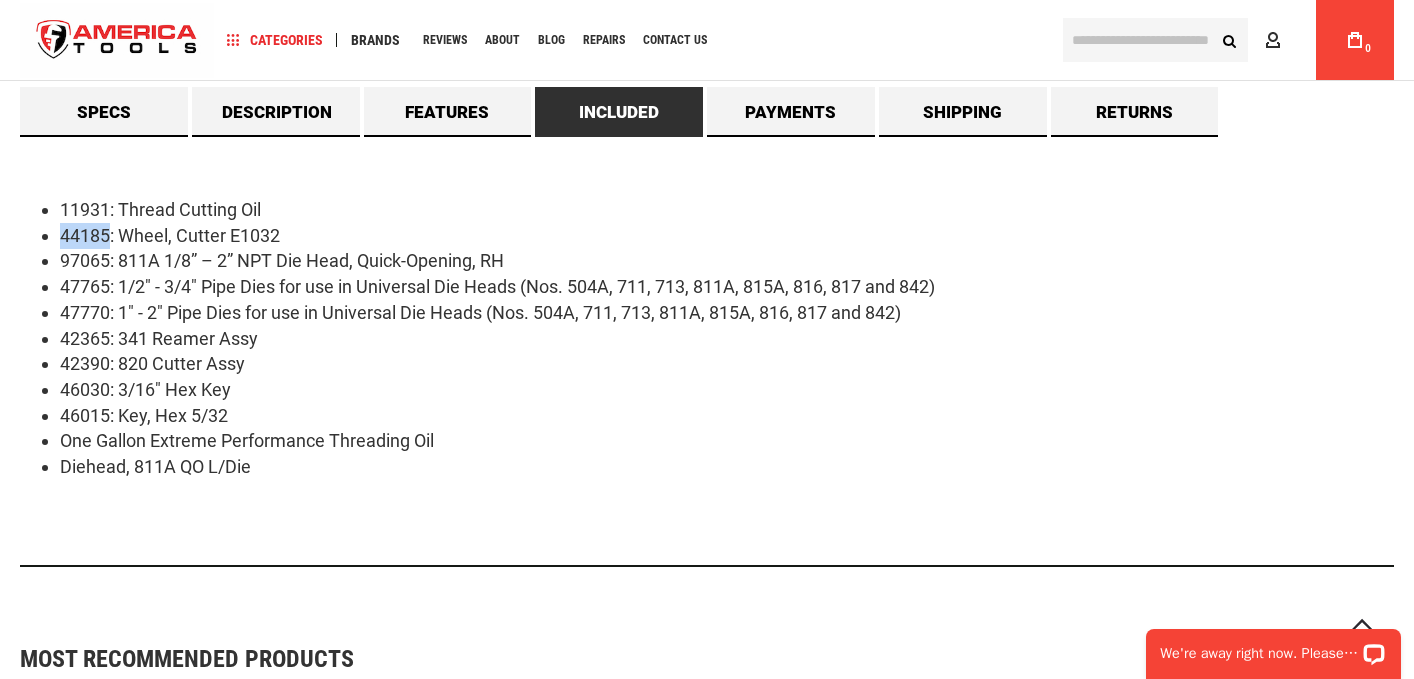click on "44185: Wheel, Cutter E1032" at bounding box center (727, 236) 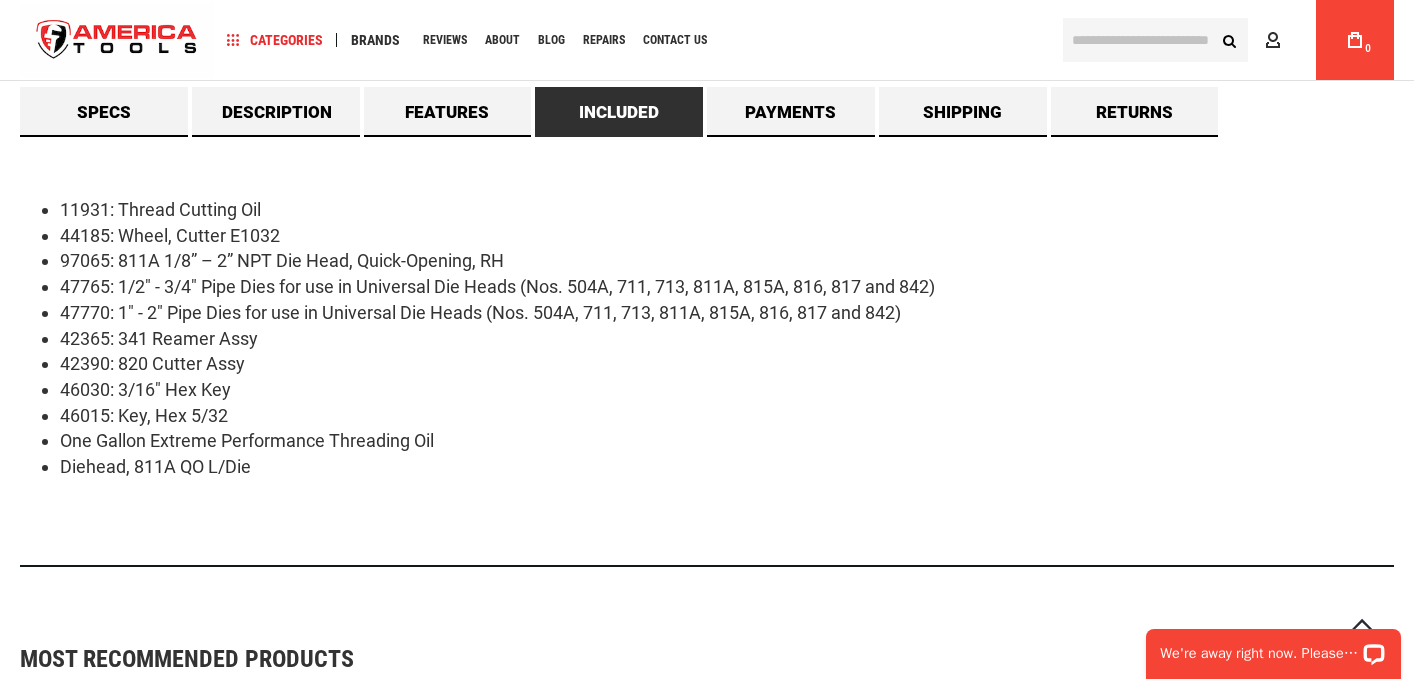click at bounding box center [1155, 40] 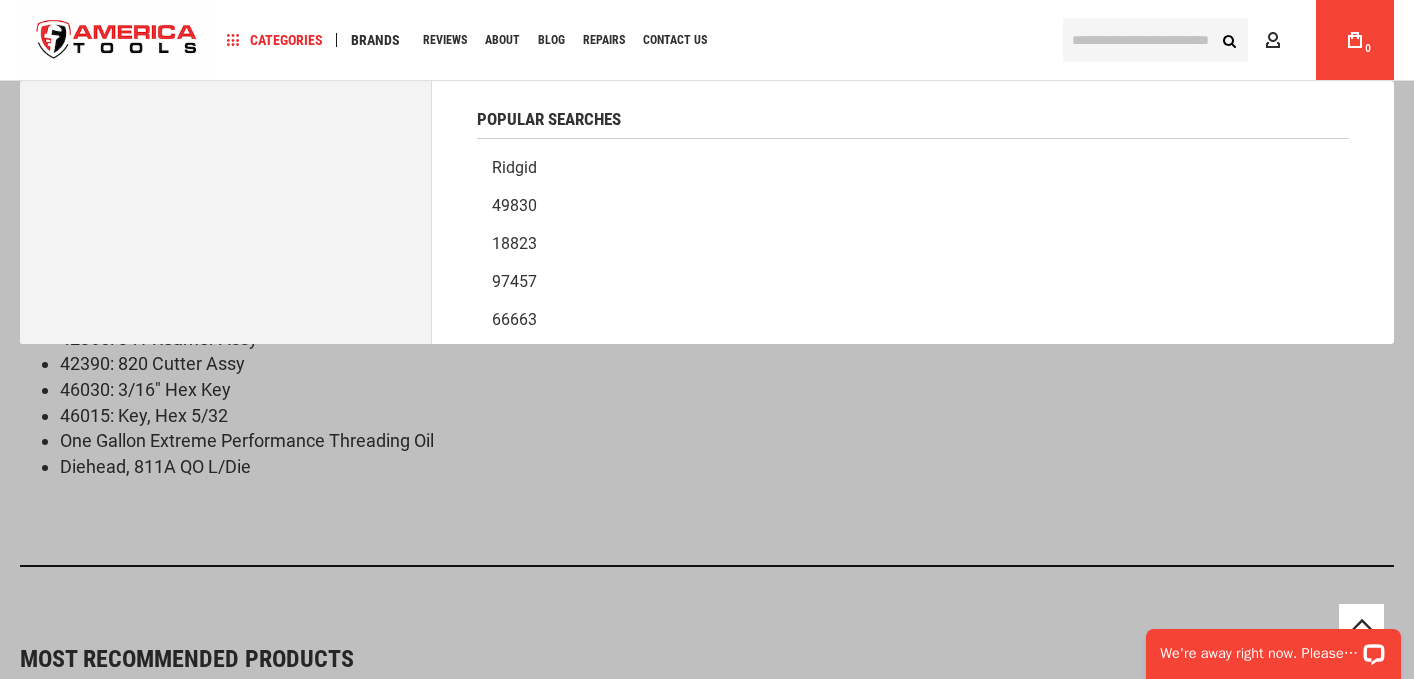 paste on "*****" 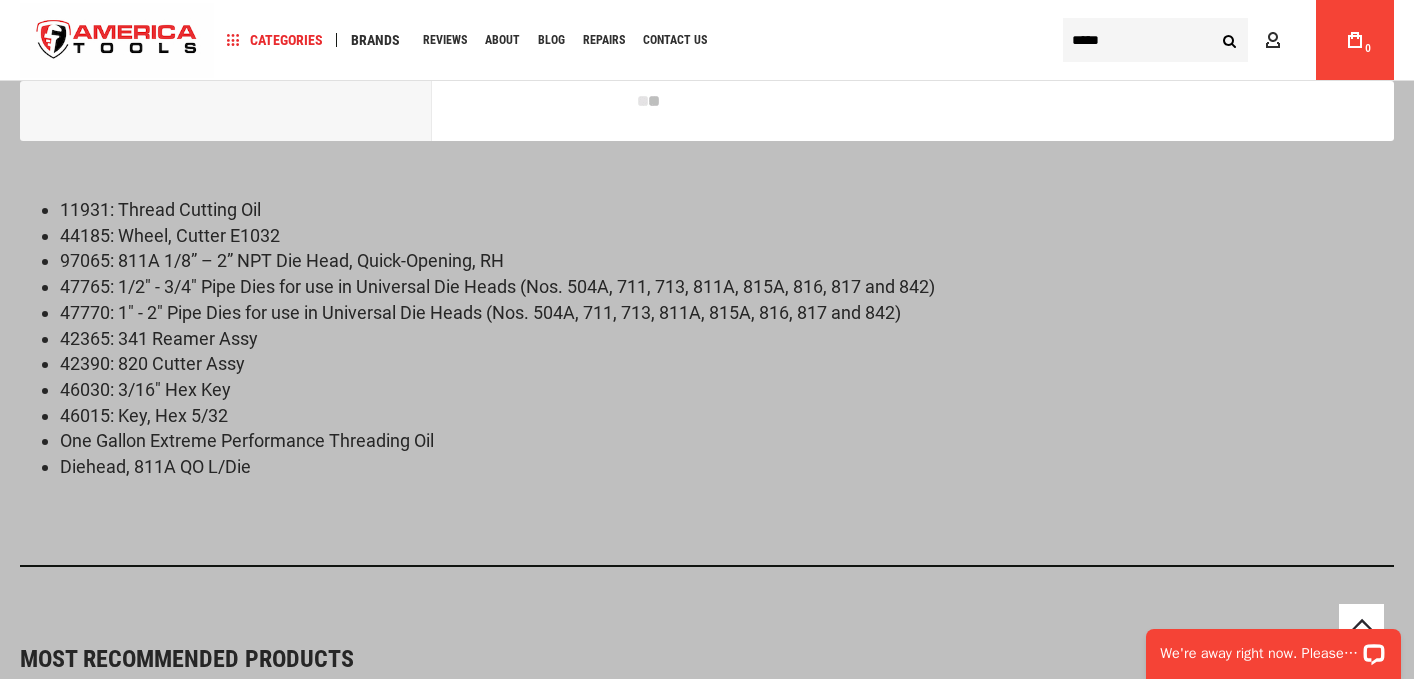 type on "*****" 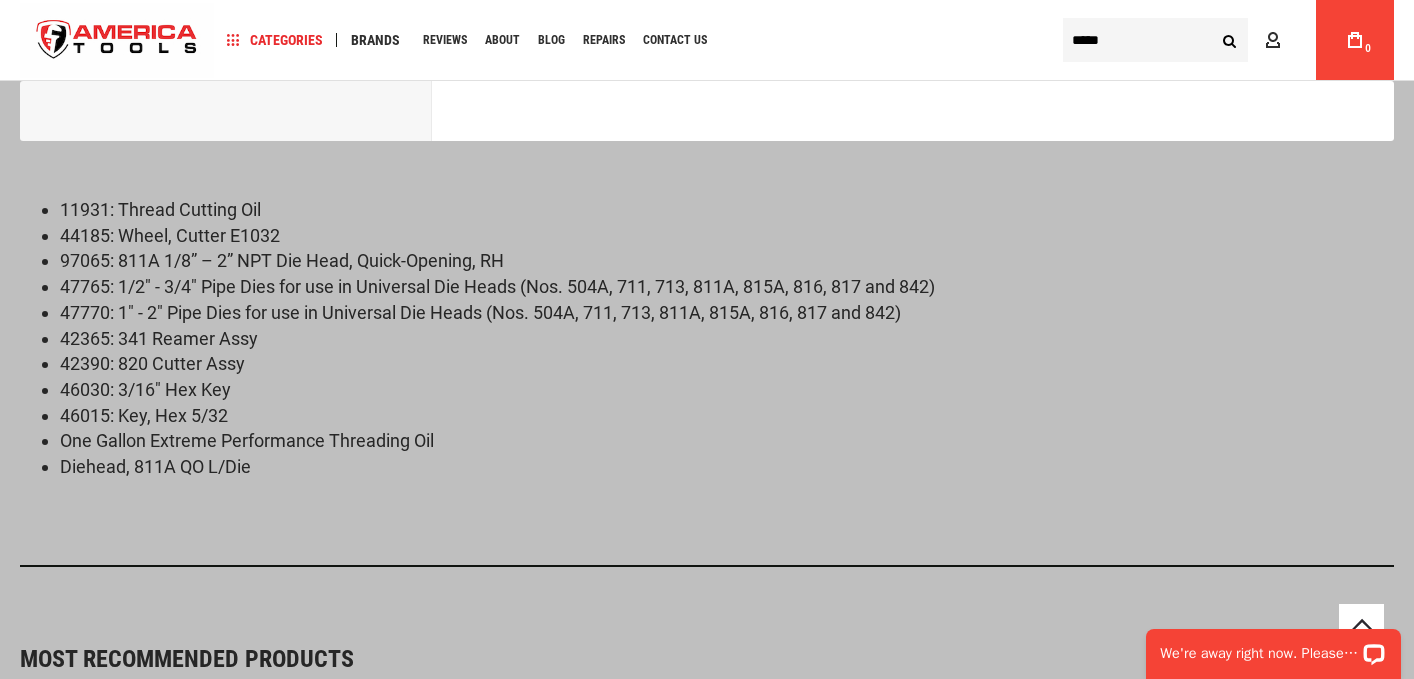 click on "Search" at bounding box center [1229, 40] 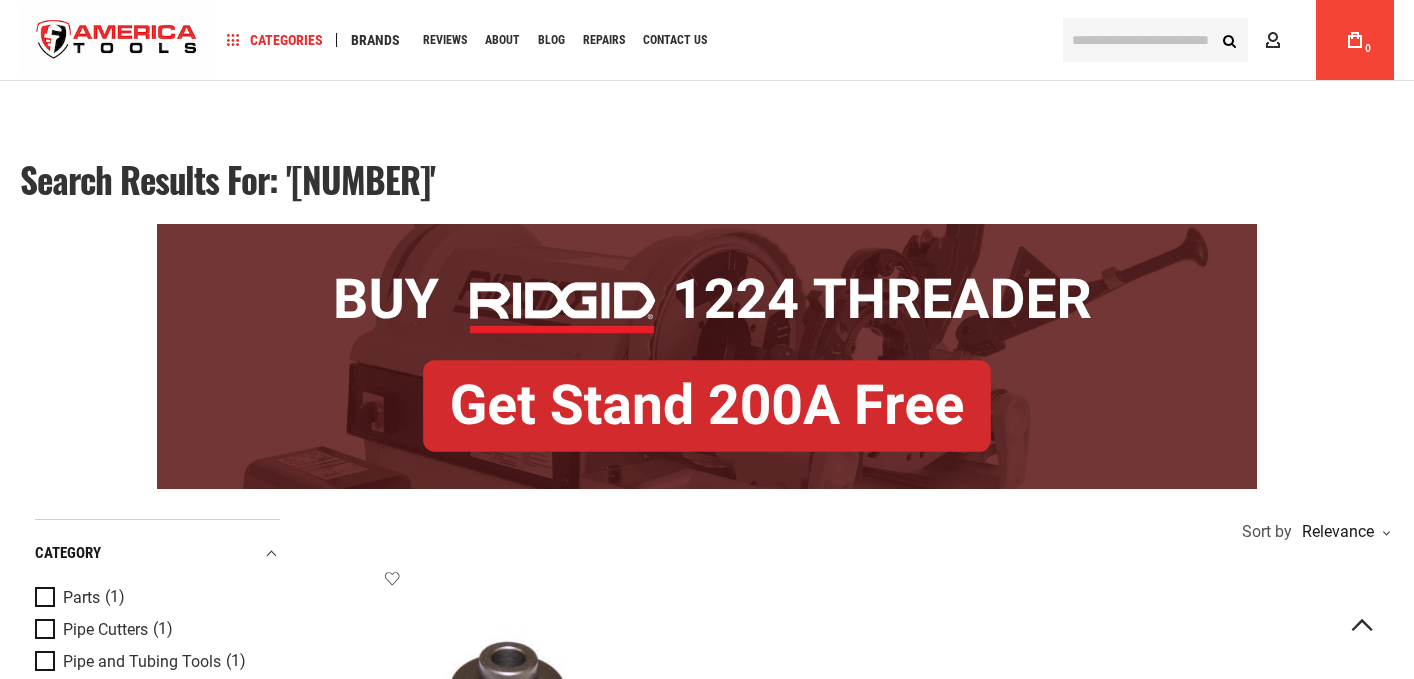scroll, scrollTop: 450, scrollLeft: 0, axis: vertical 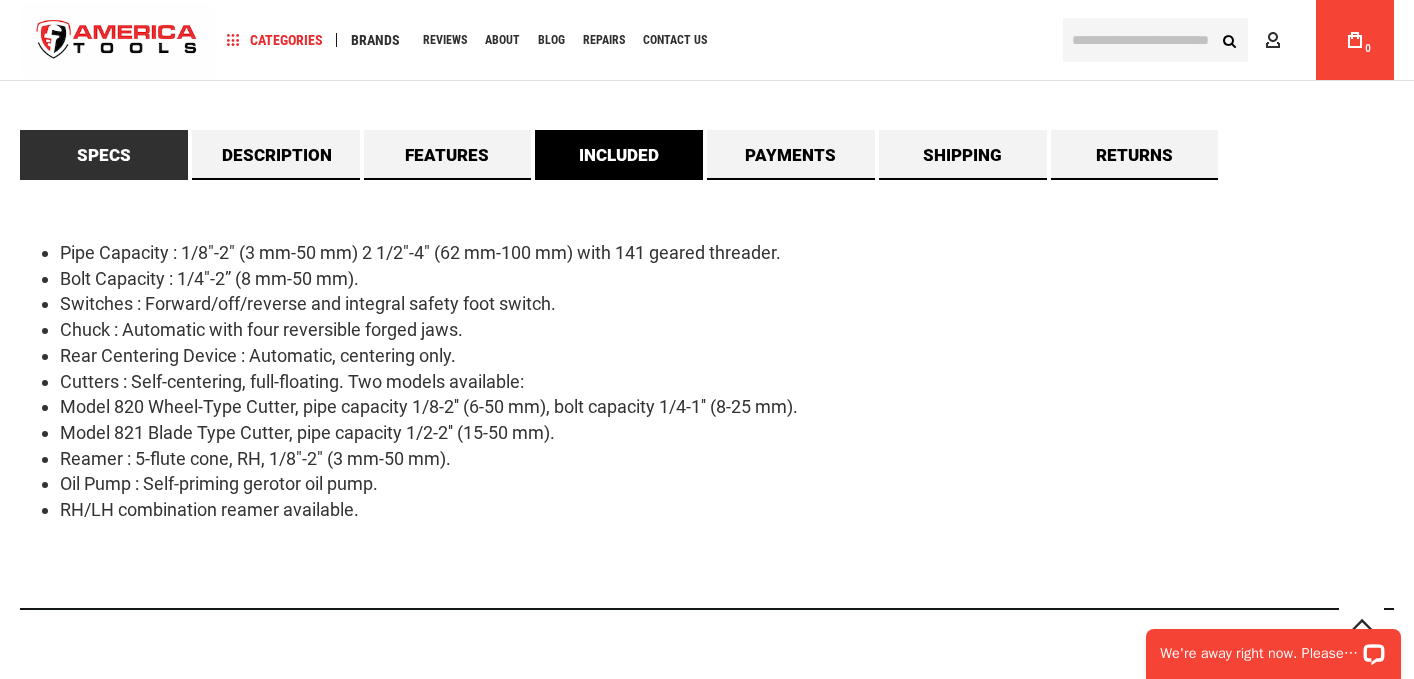 click on "Included" at bounding box center (619, 155) 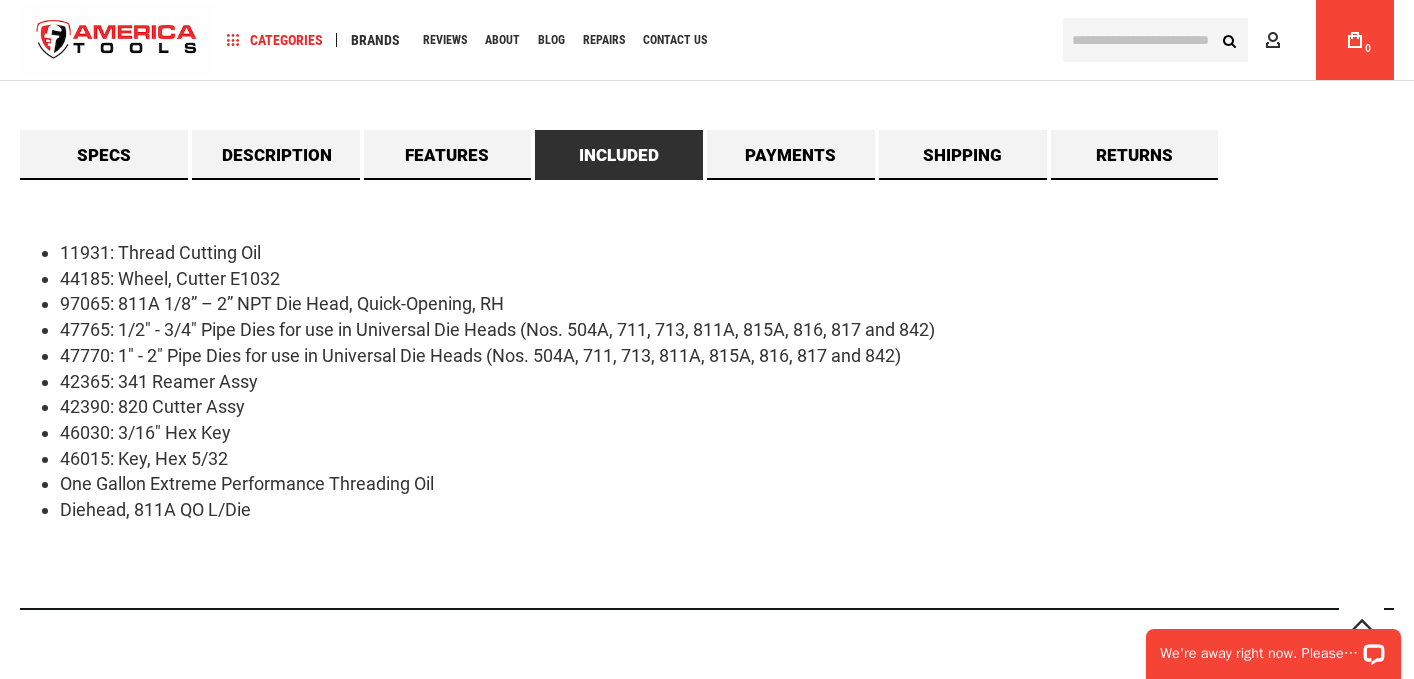 click on "47770: 1" - 2" Pipe Dies for use in Universal Die Heads (Nos. 504A, 711, 713, 811A, 815A, 816, 817 and 842)" at bounding box center (727, 356) 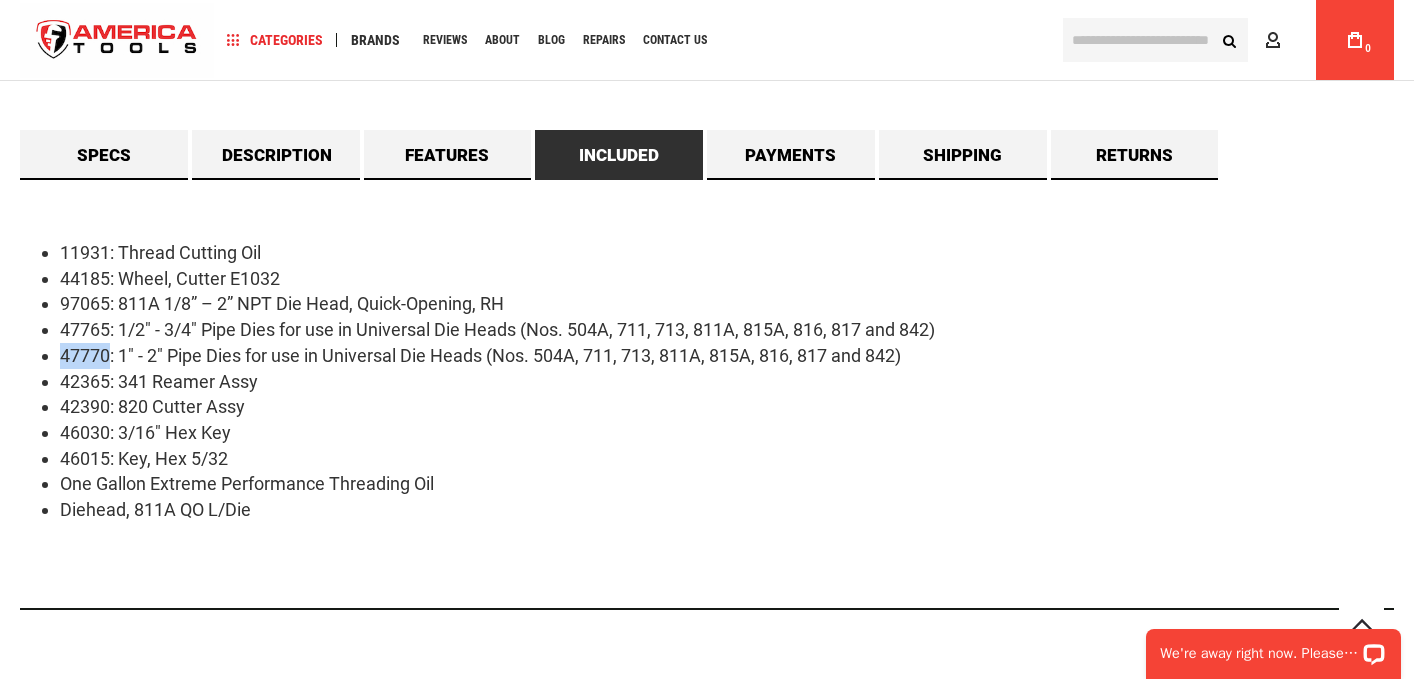click on "47770: 1" - 2" Pipe Dies for use in Universal Die Heads (Nos. 504A, 711, 713, 811A, 815A, 816, 817 and 842)" at bounding box center (727, 356) 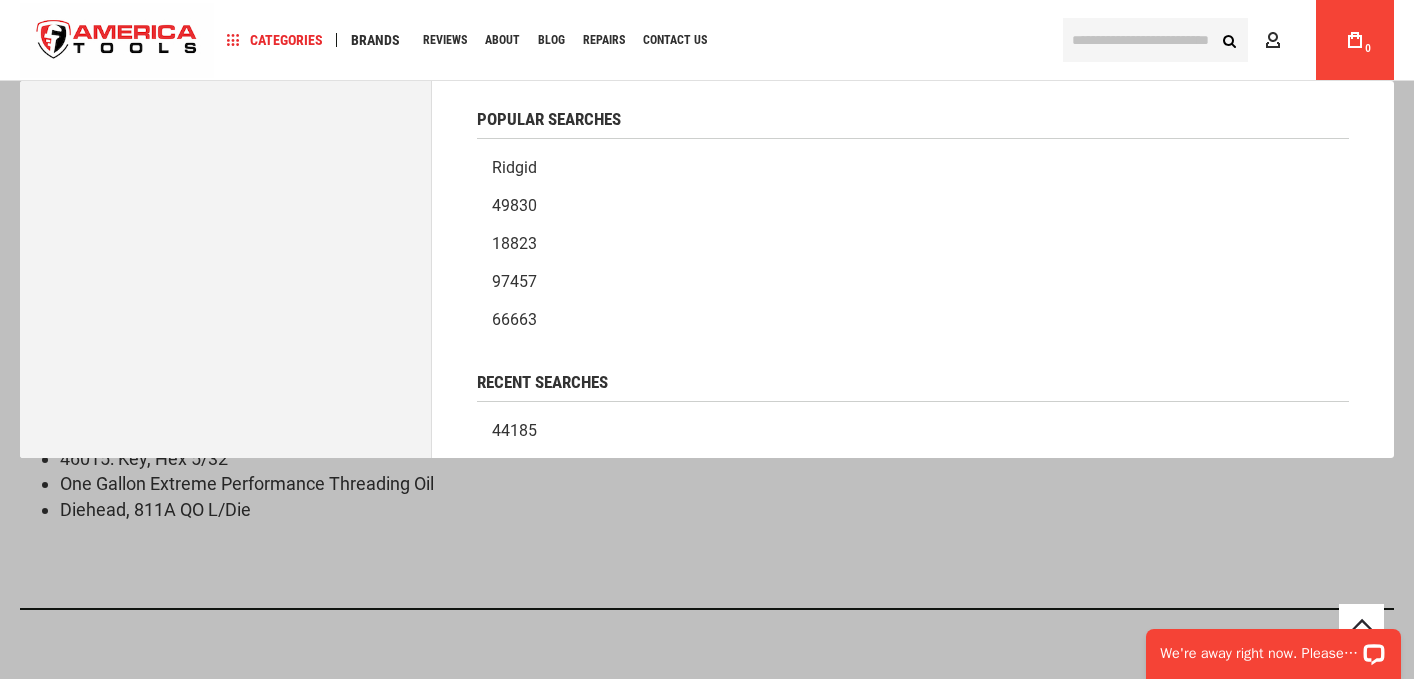 click at bounding box center [1155, 40] 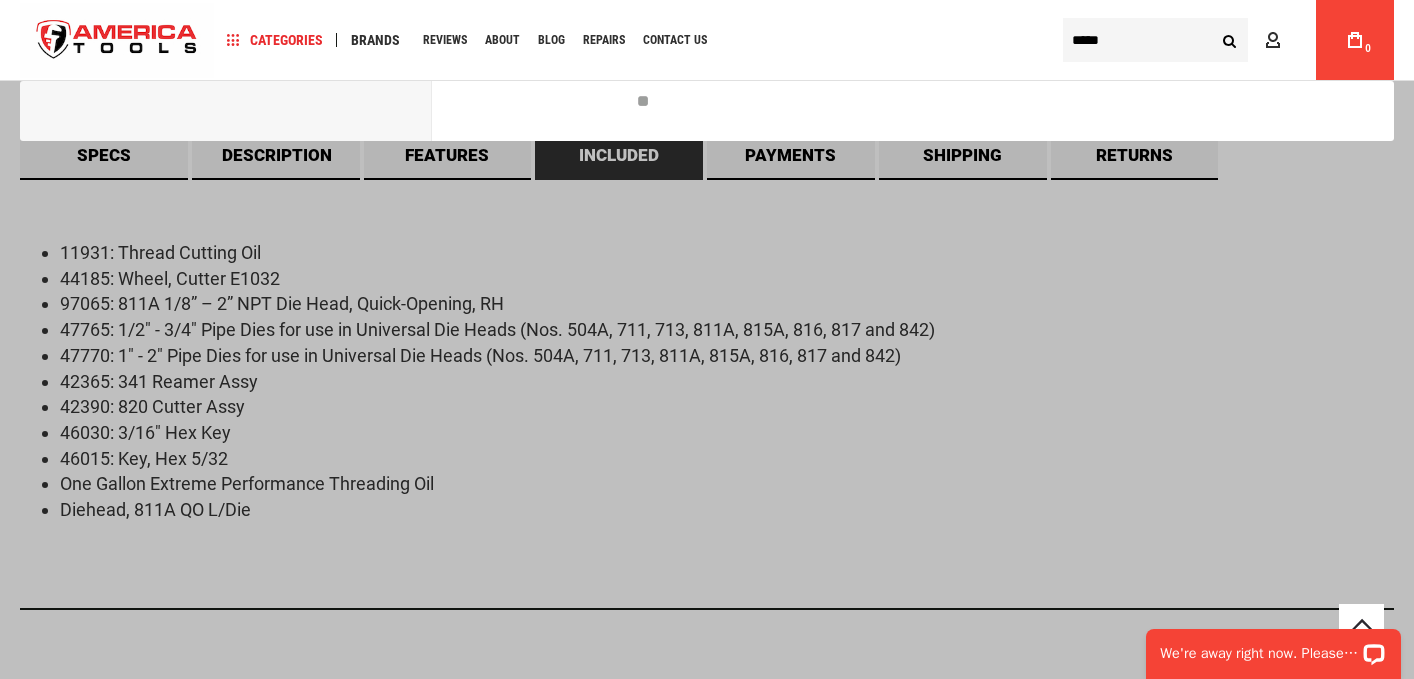 type on "*****" 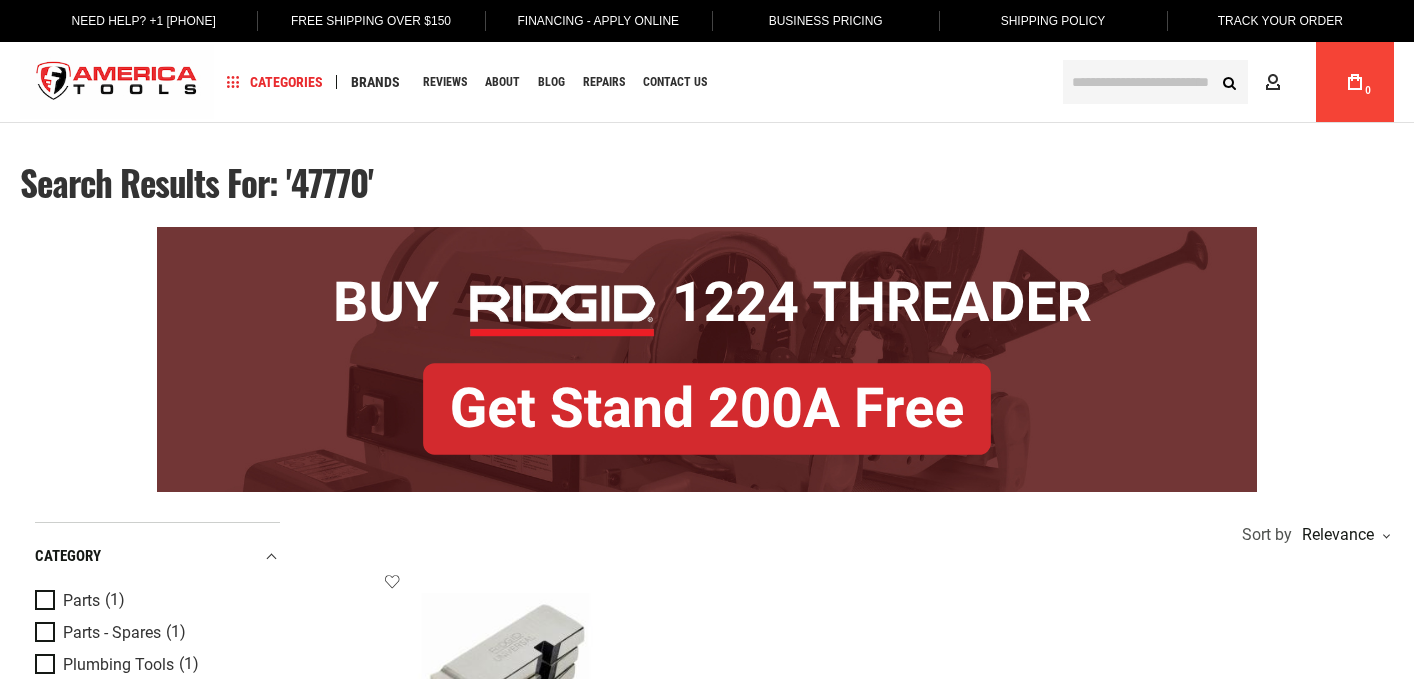 scroll, scrollTop: 0, scrollLeft: 0, axis: both 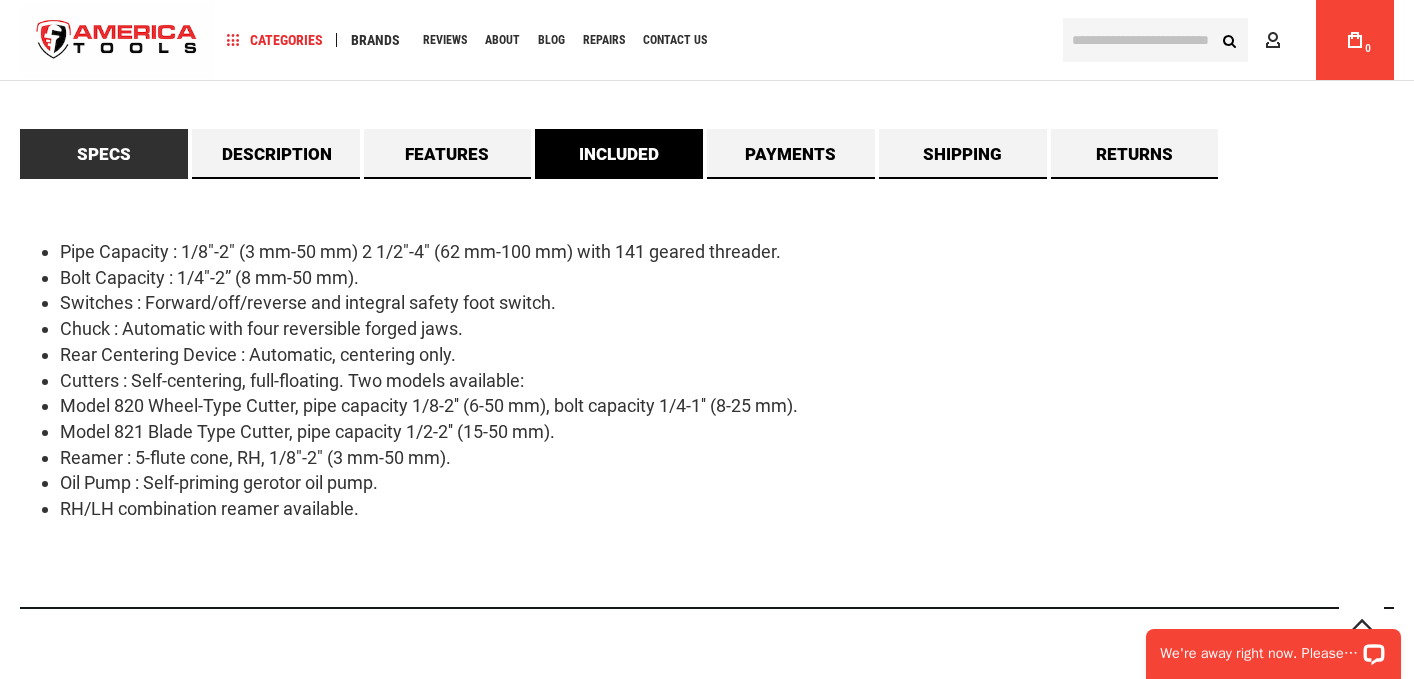 click on "Included" at bounding box center (619, 154) 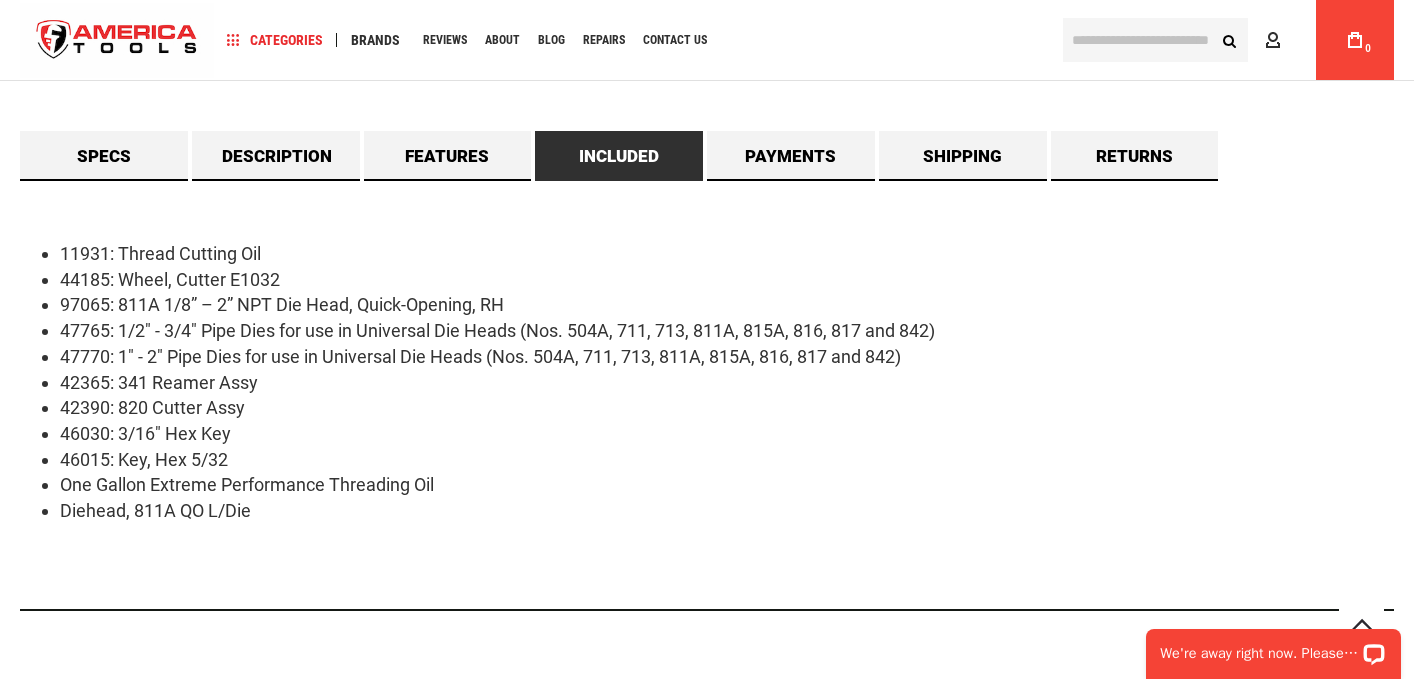 scroll, scrollTop: 1233, scrollLeft: 0, axis: vertical 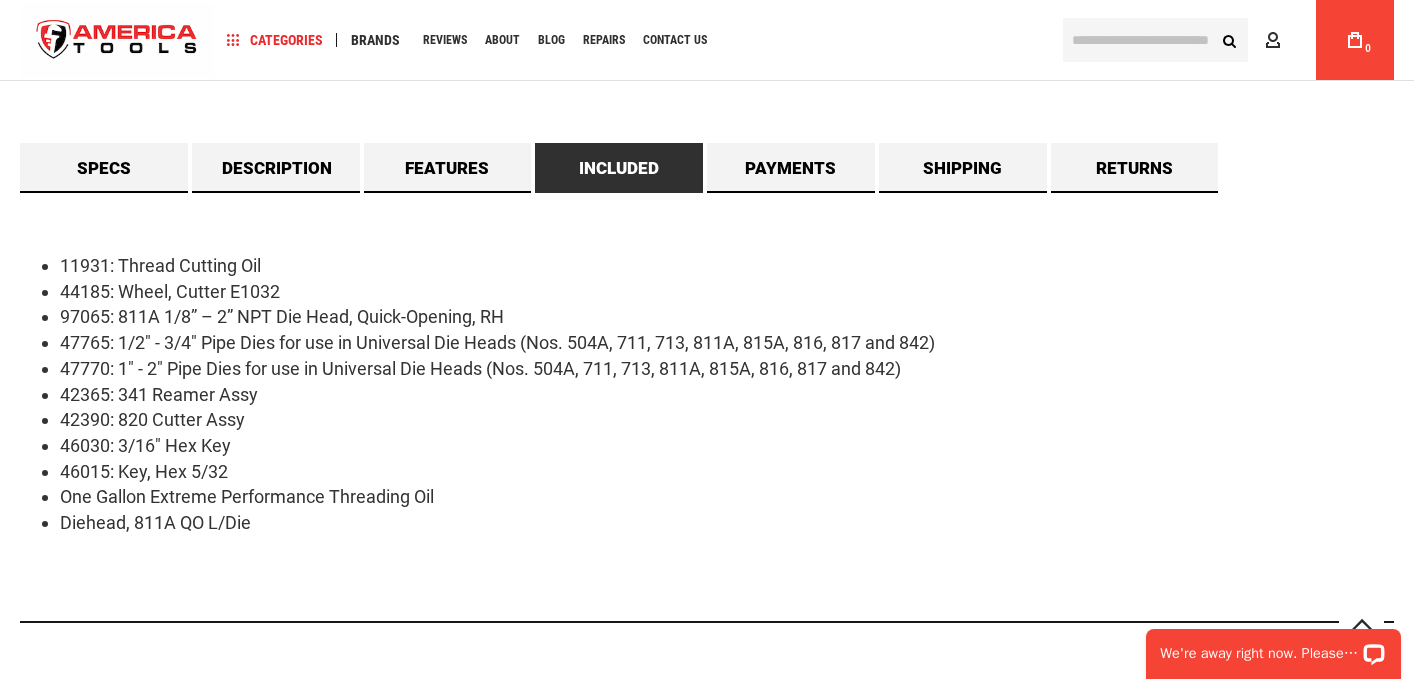 click on "97065: 811A 1/8” – 2” NPT Die Head, Quick-Opening, RH" at bounding box center (727, 317) 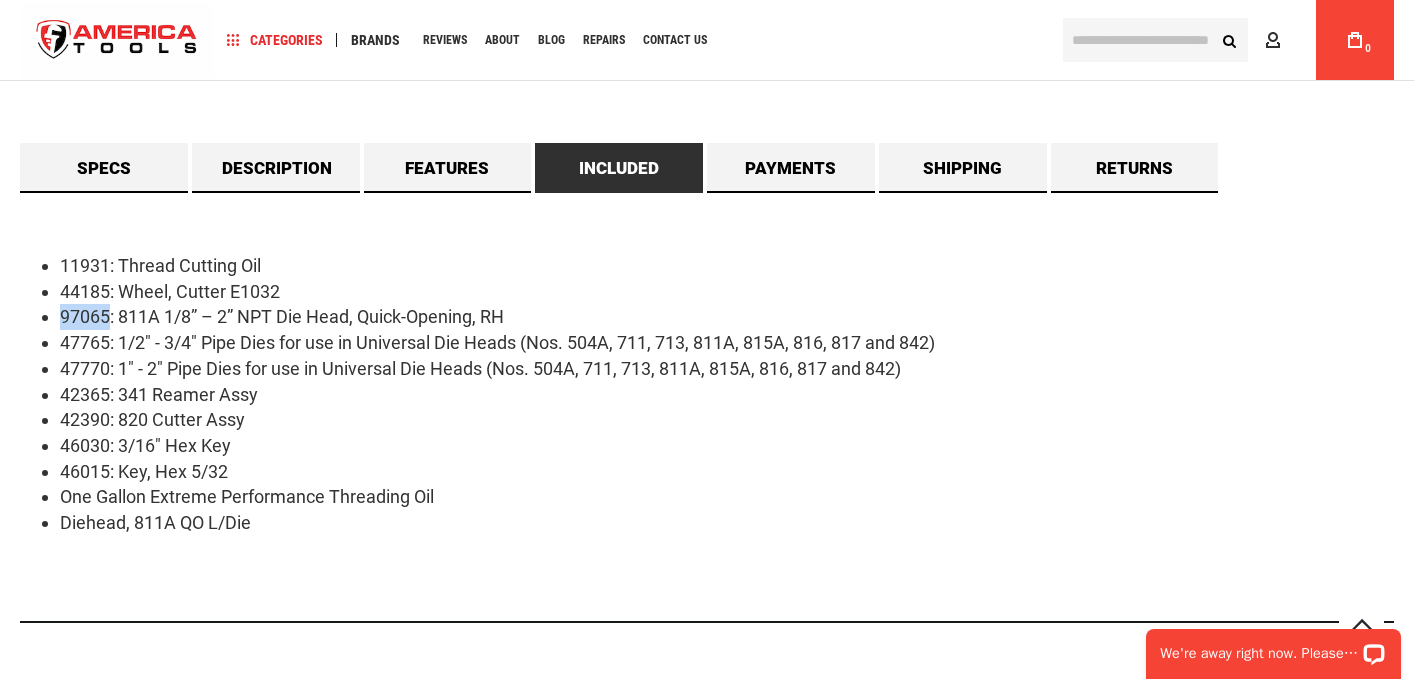 click on "97065: 811A 1/8” – 2” NPT Die Head, Quick-Opening, RH" at bounding box center (727, 317) 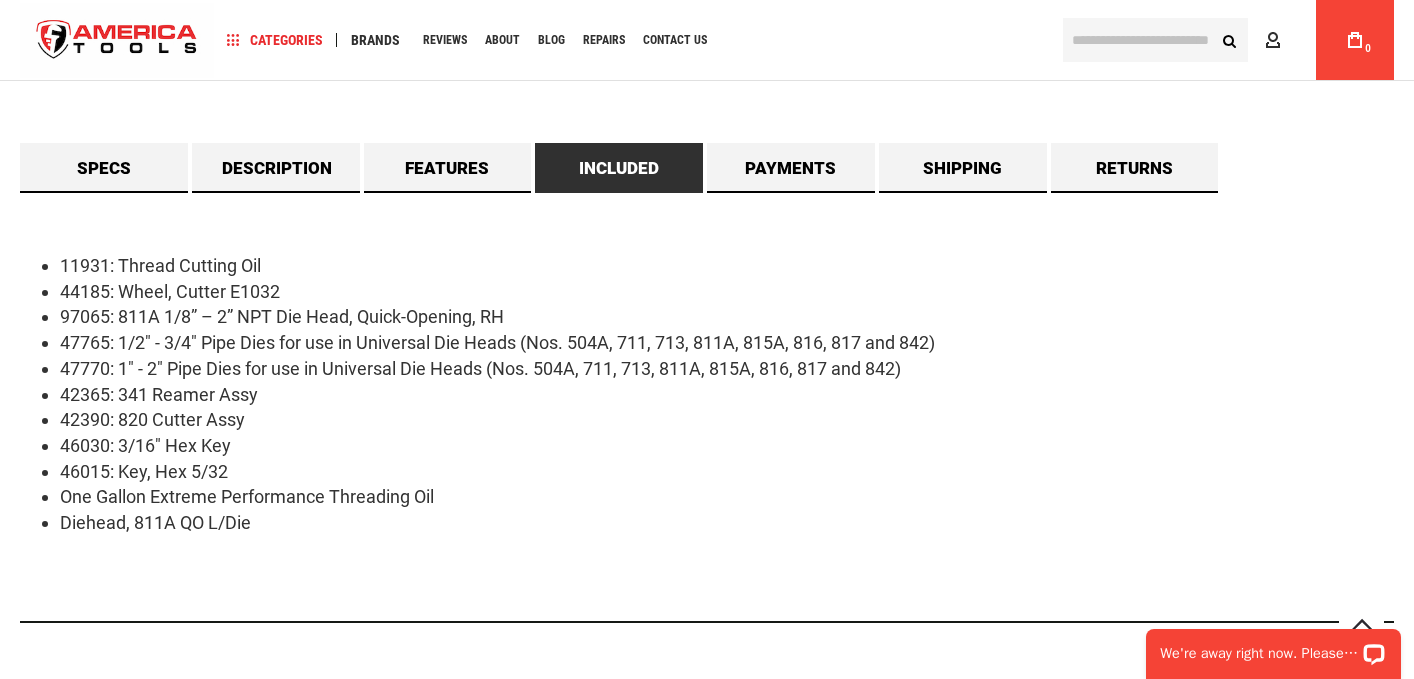 click at bounding box center (1155, 40) 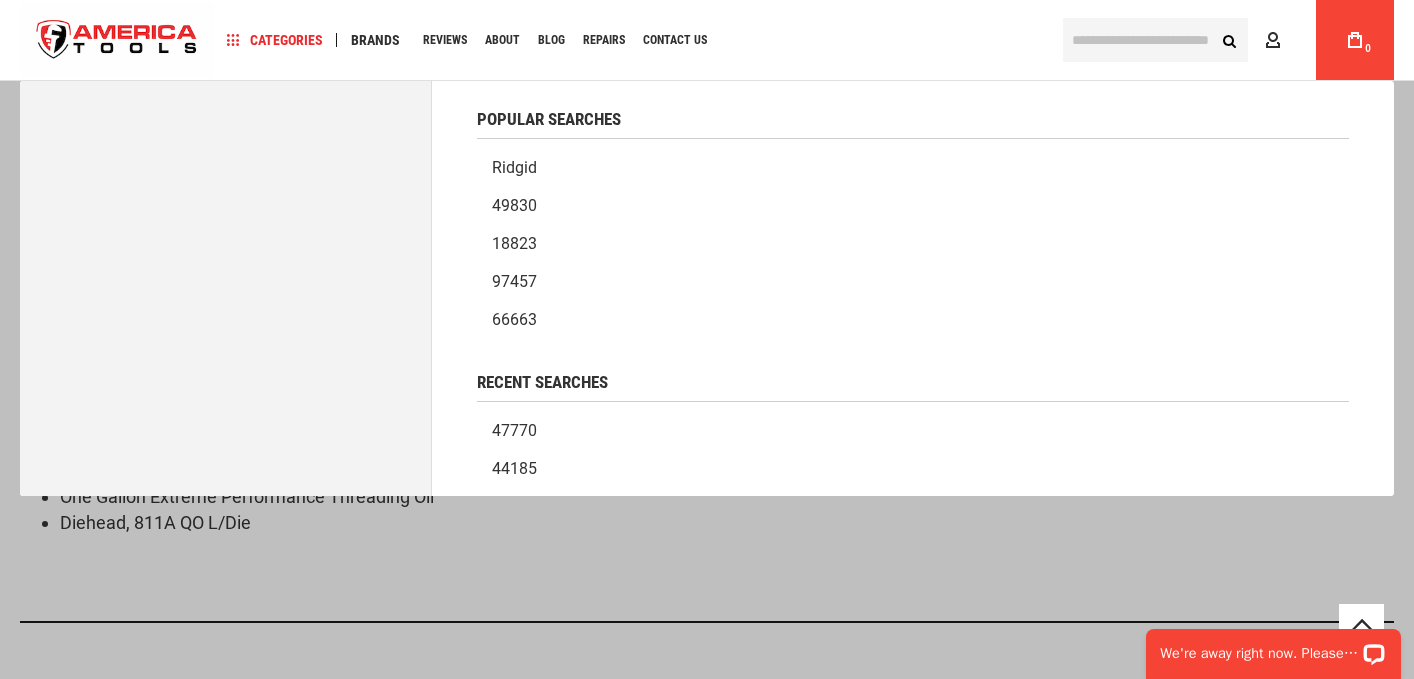 paste on "*****" 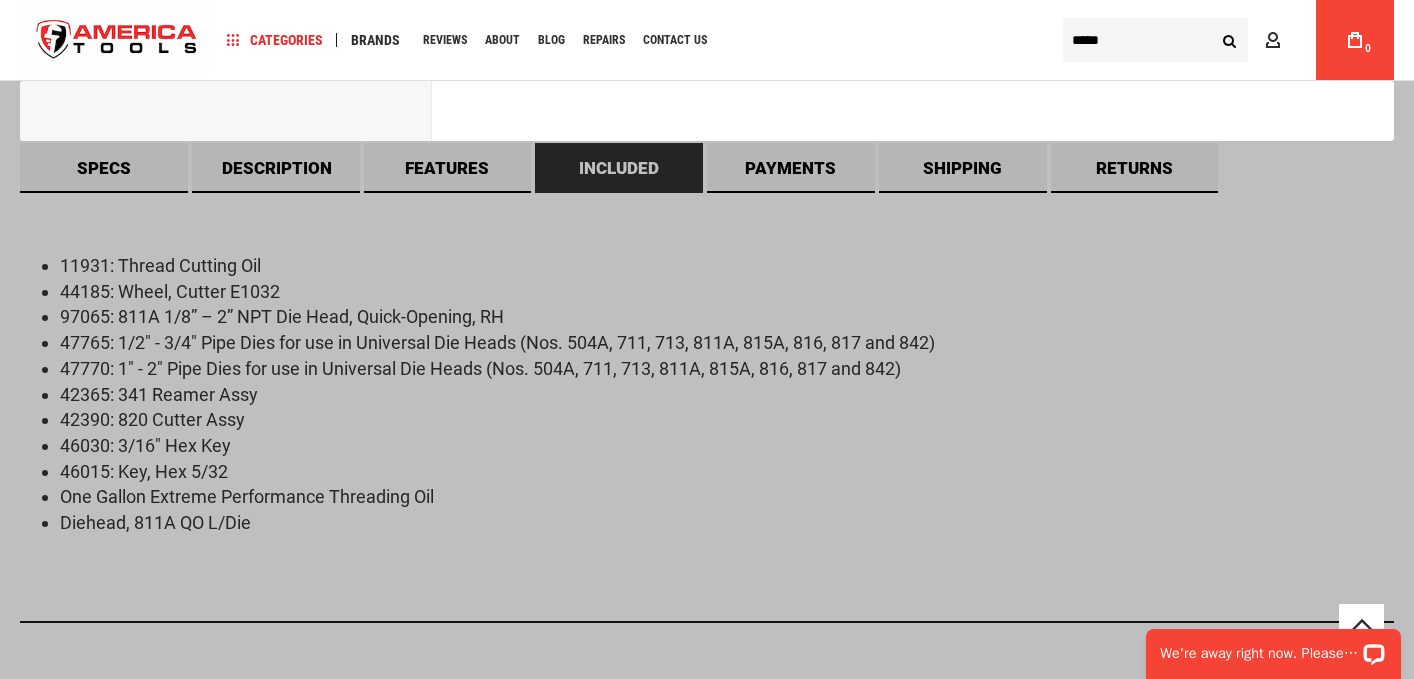 type on "*****" 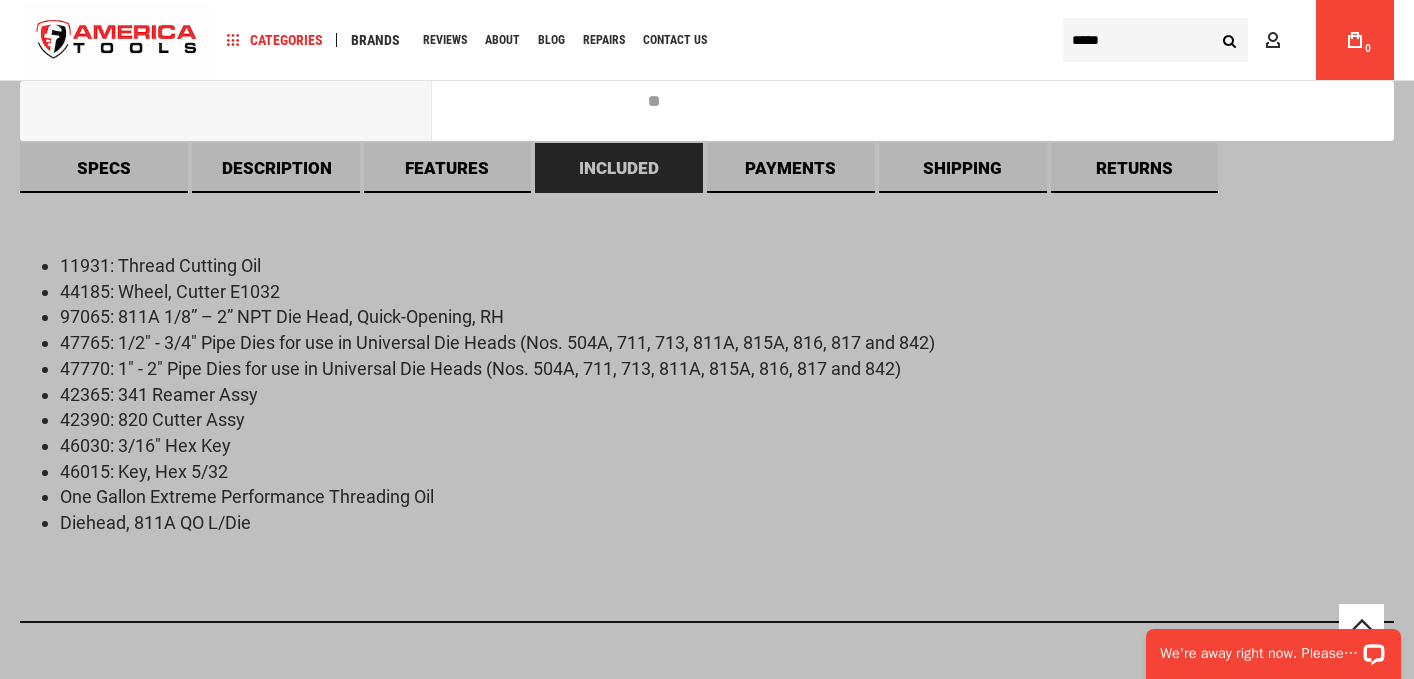 click on "Search" at bounding box center [1229, 40] 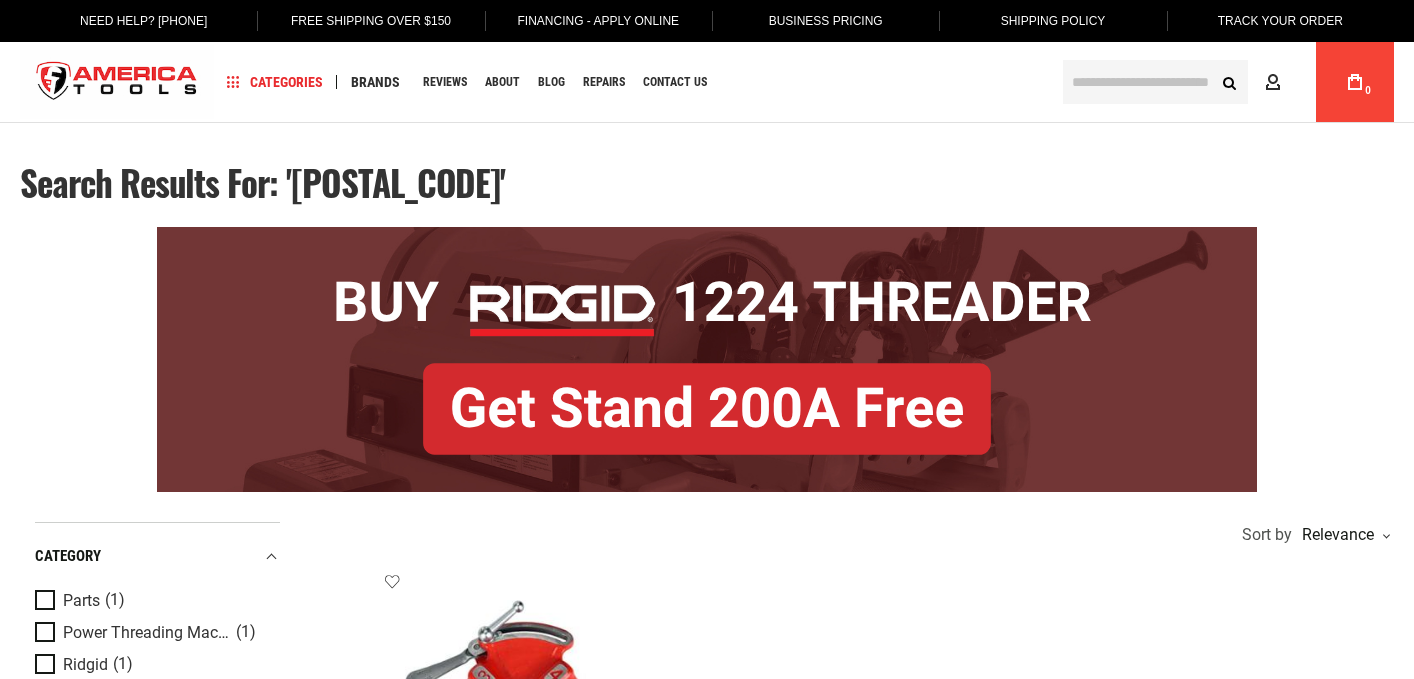 scroll, scrollTop: 0, scrollLeft: 0, axis: both 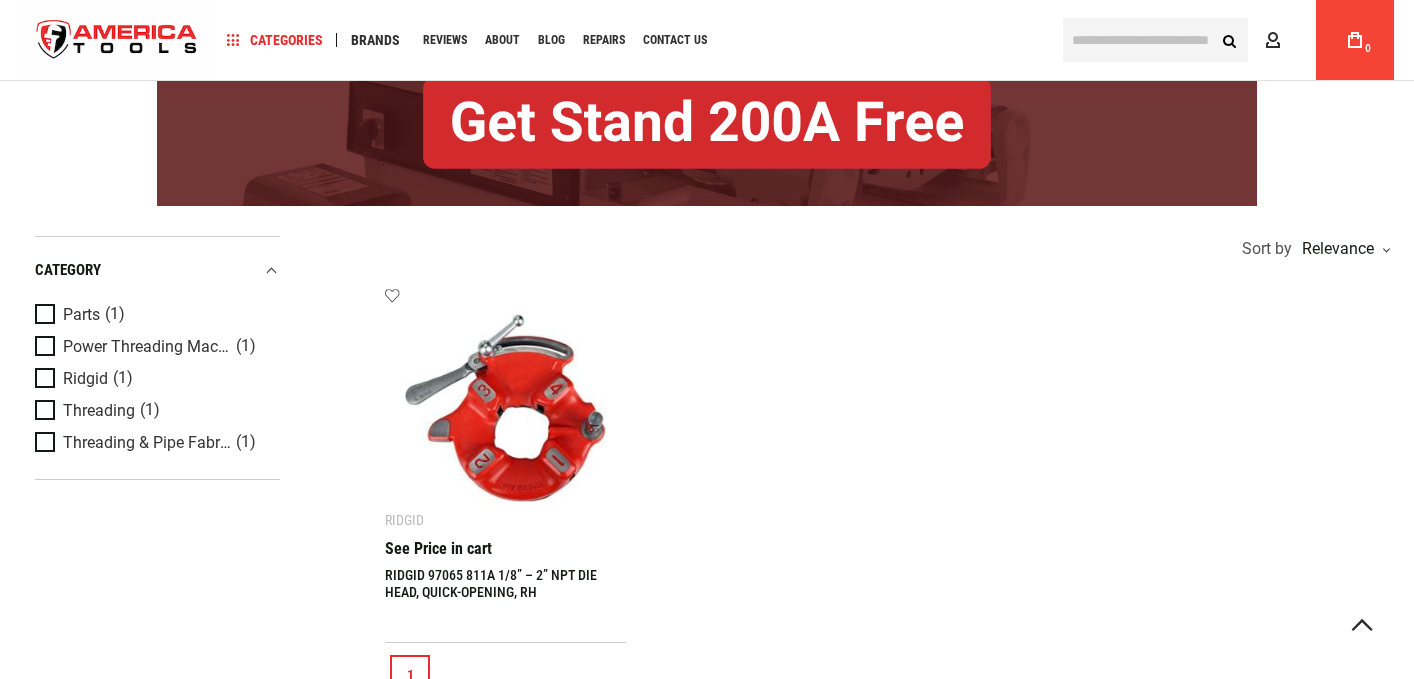 click at bounding box center [505, 407] 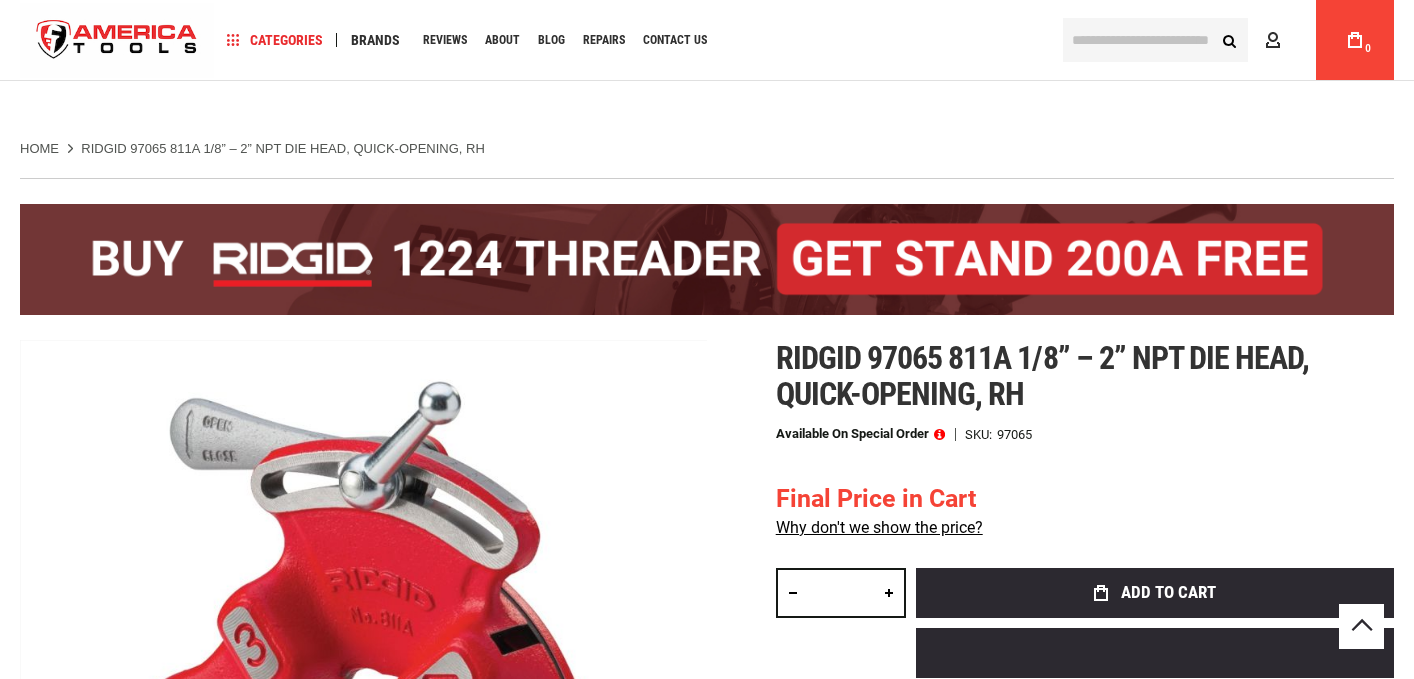 scroll, scrollTop: 123, scrollLeft: 0, axis: vertical 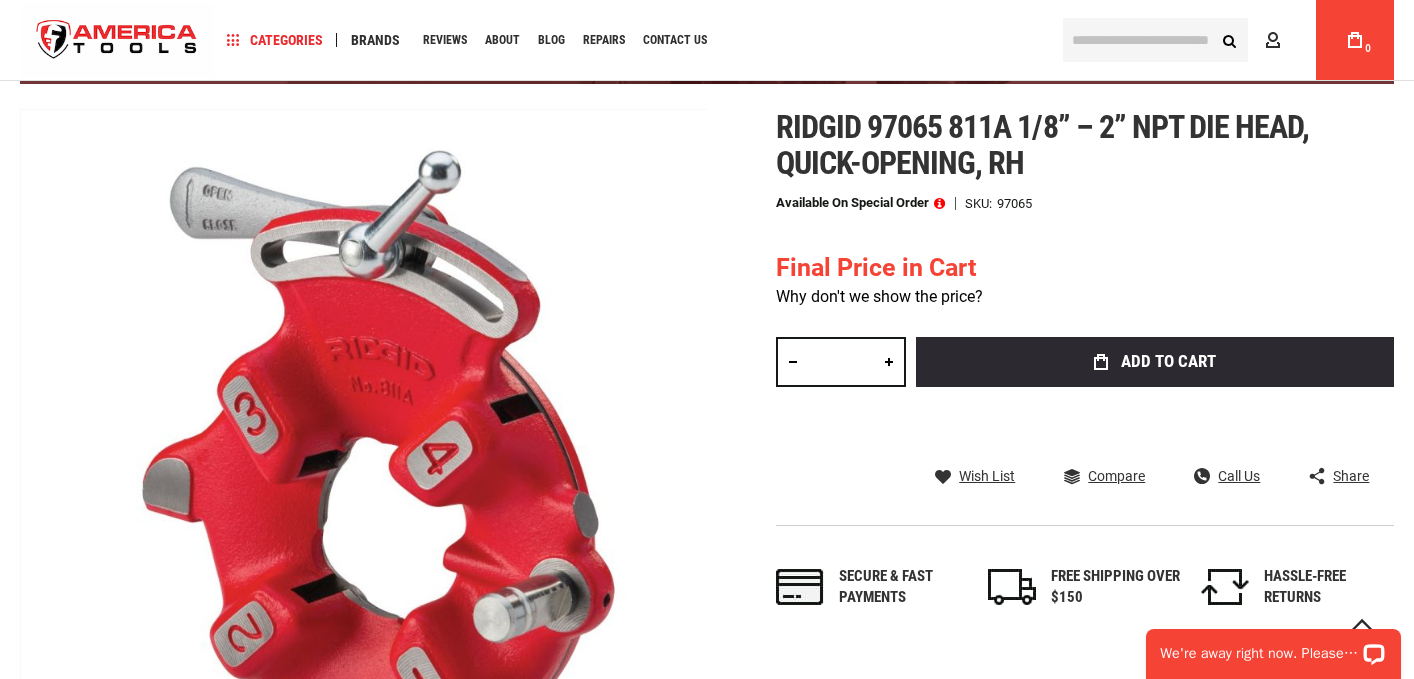 click on "Why don't we show the price?" at bounding box center (879, 296) 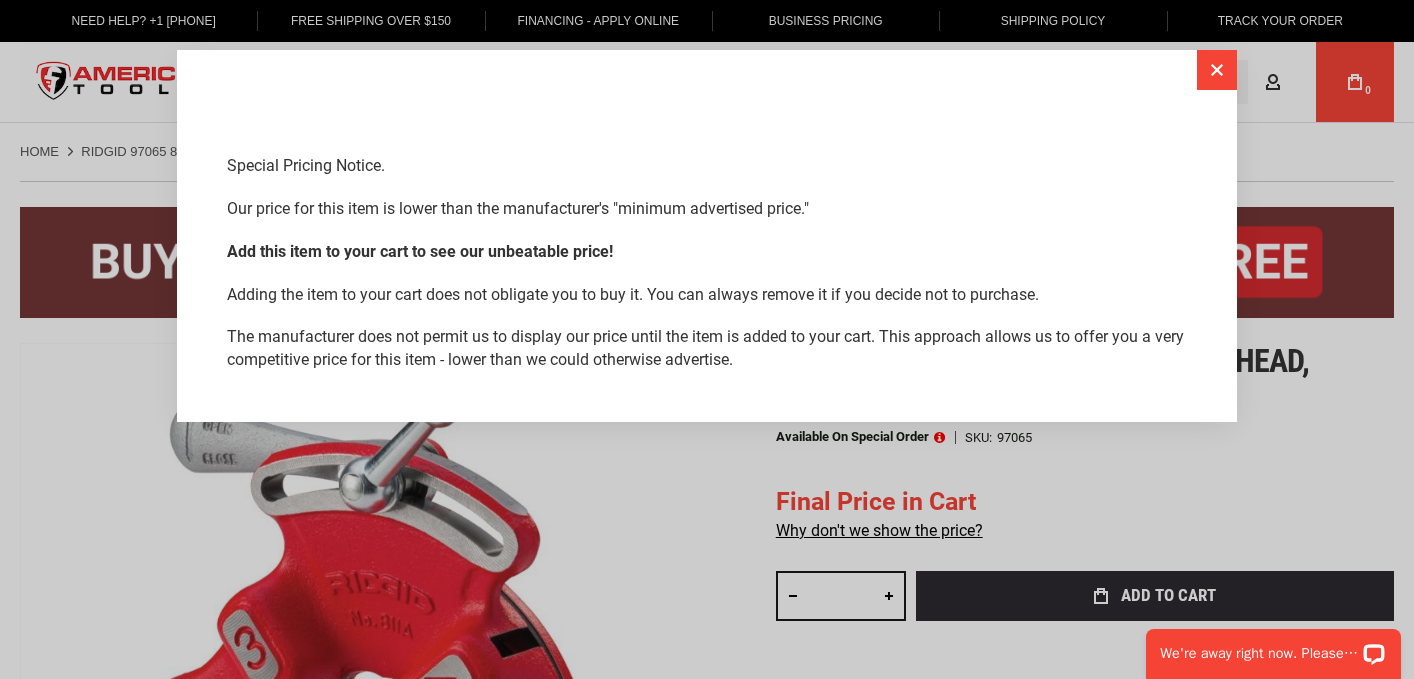 click on "Close" at bounding box center [1217, 70] 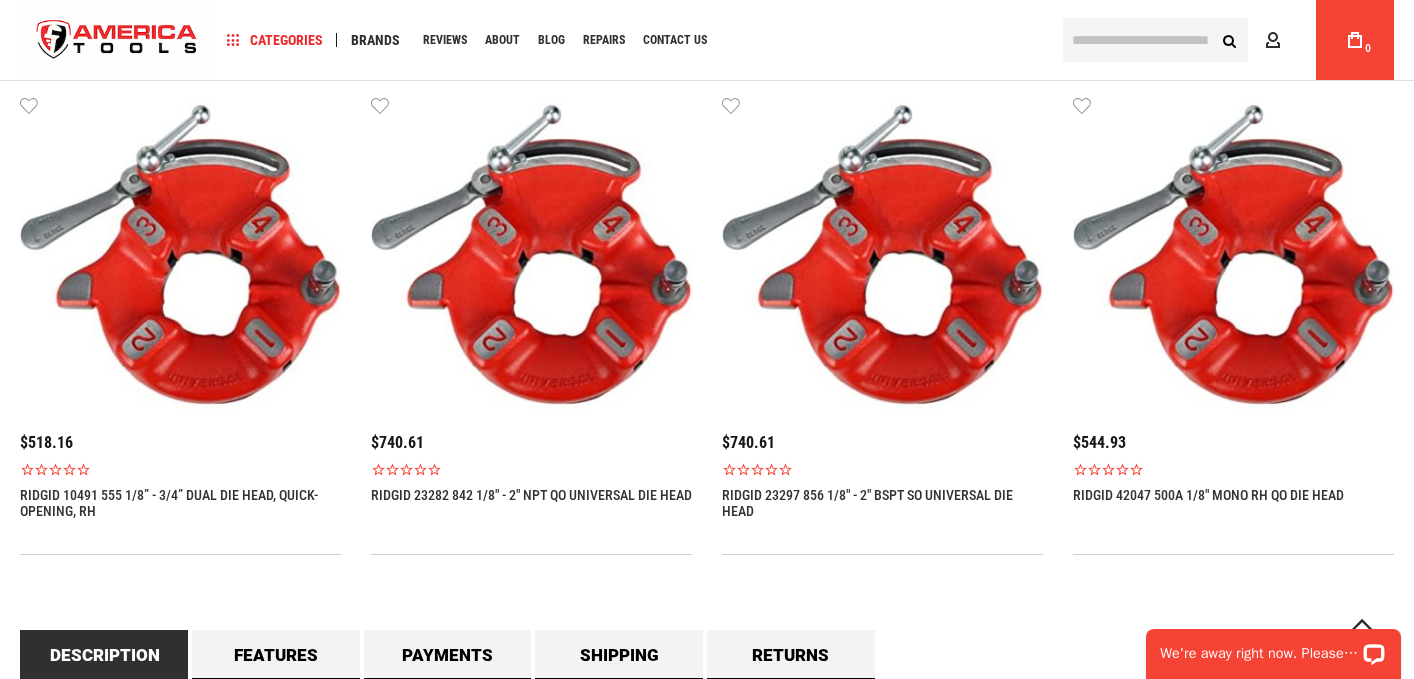 scroll, scrollTop: 1242, scrollLeft: 0, axis: vertical 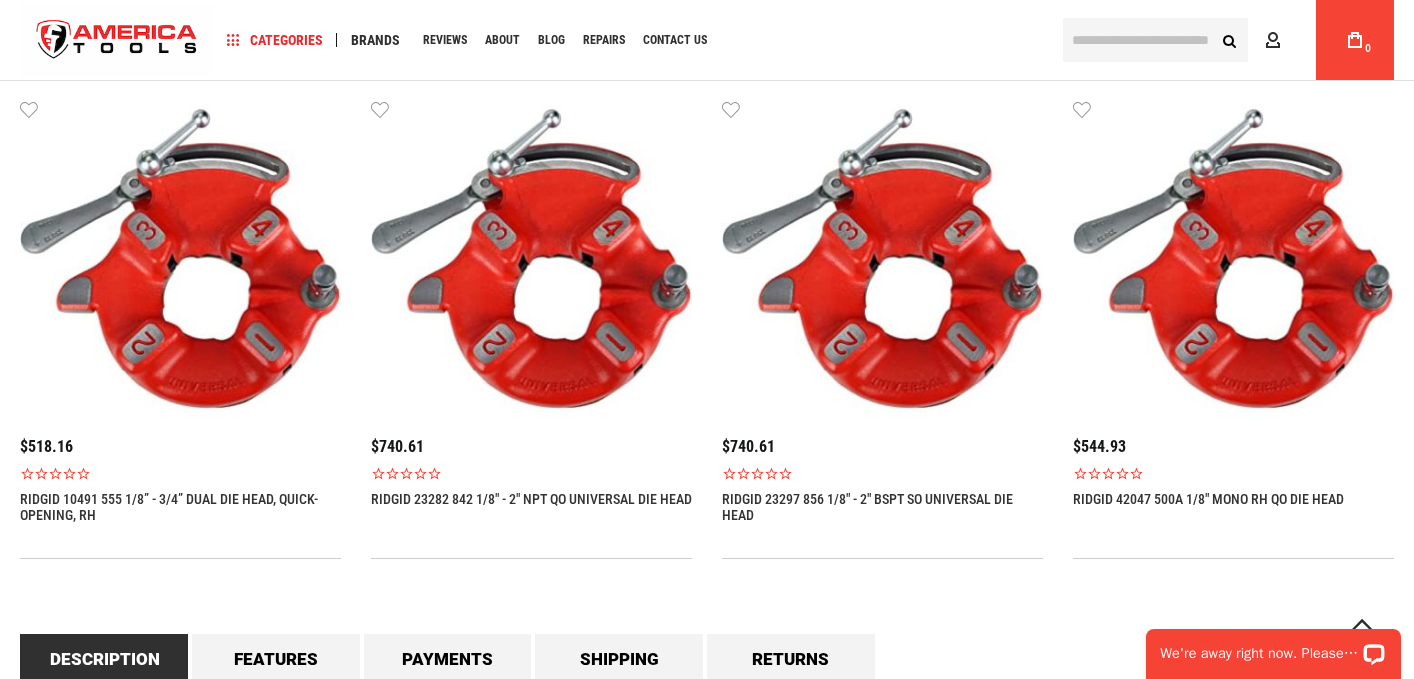 click at bounding box center [180, 258] 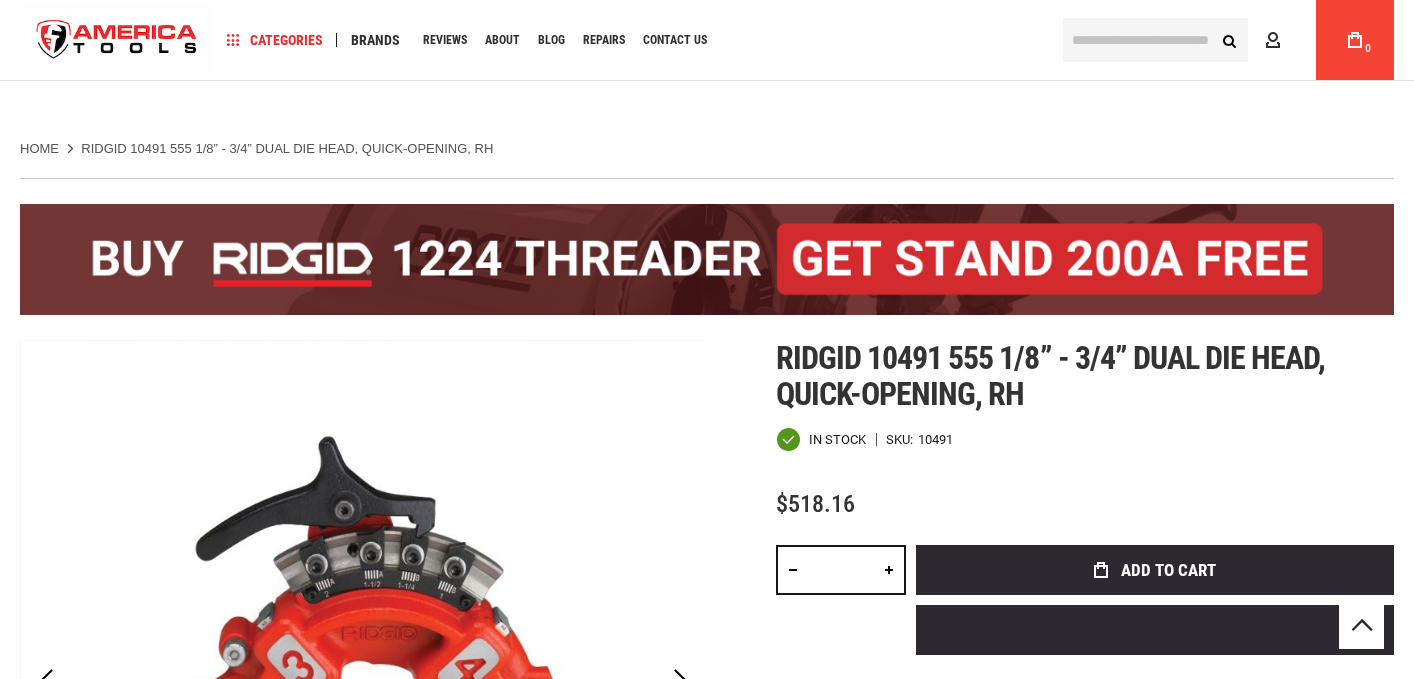 scroll, scrollTop: 345, scrollLeft: 0, axis: vertical 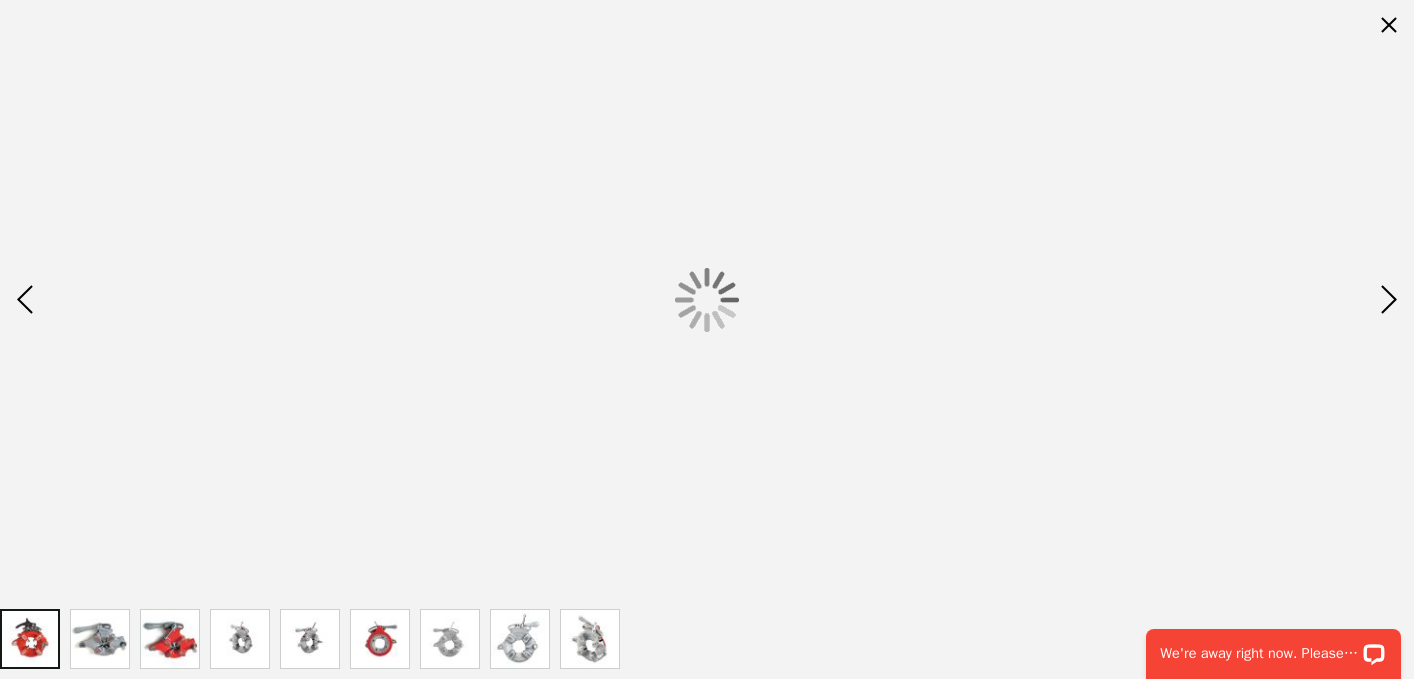click at bounding box center [170, 639] 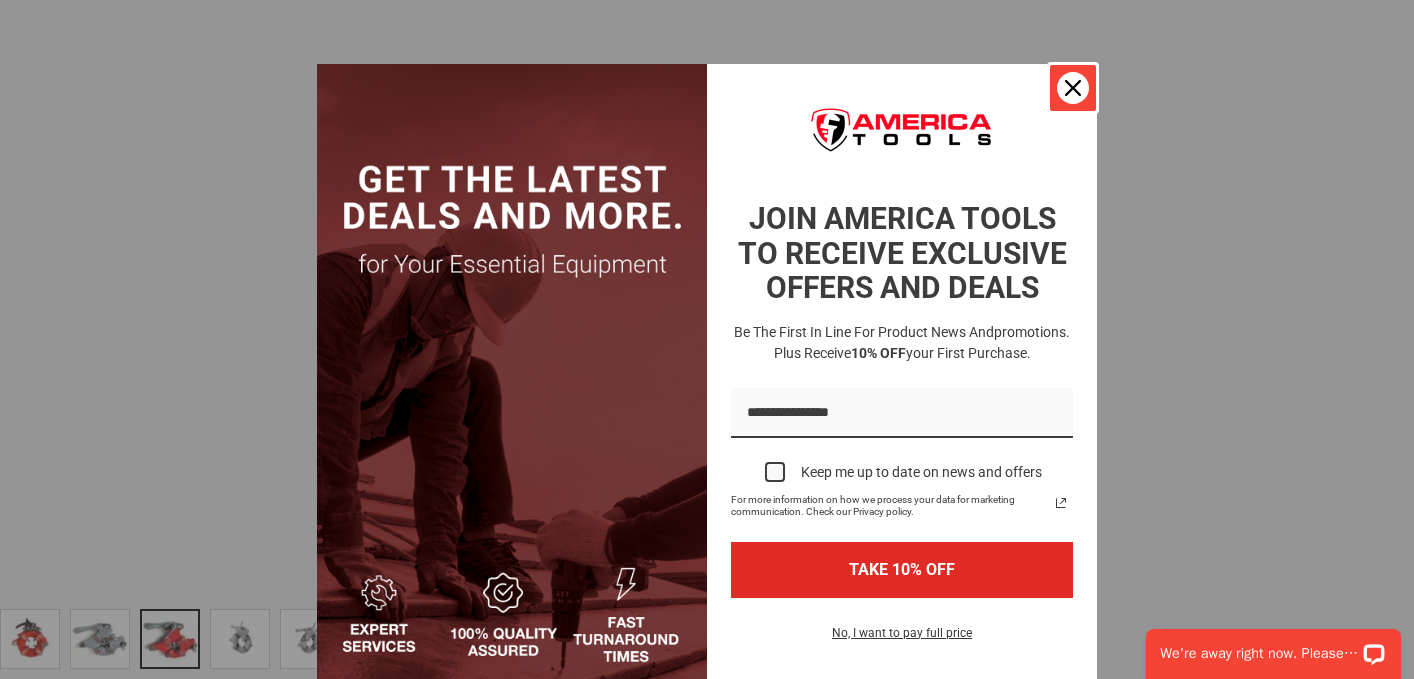 click 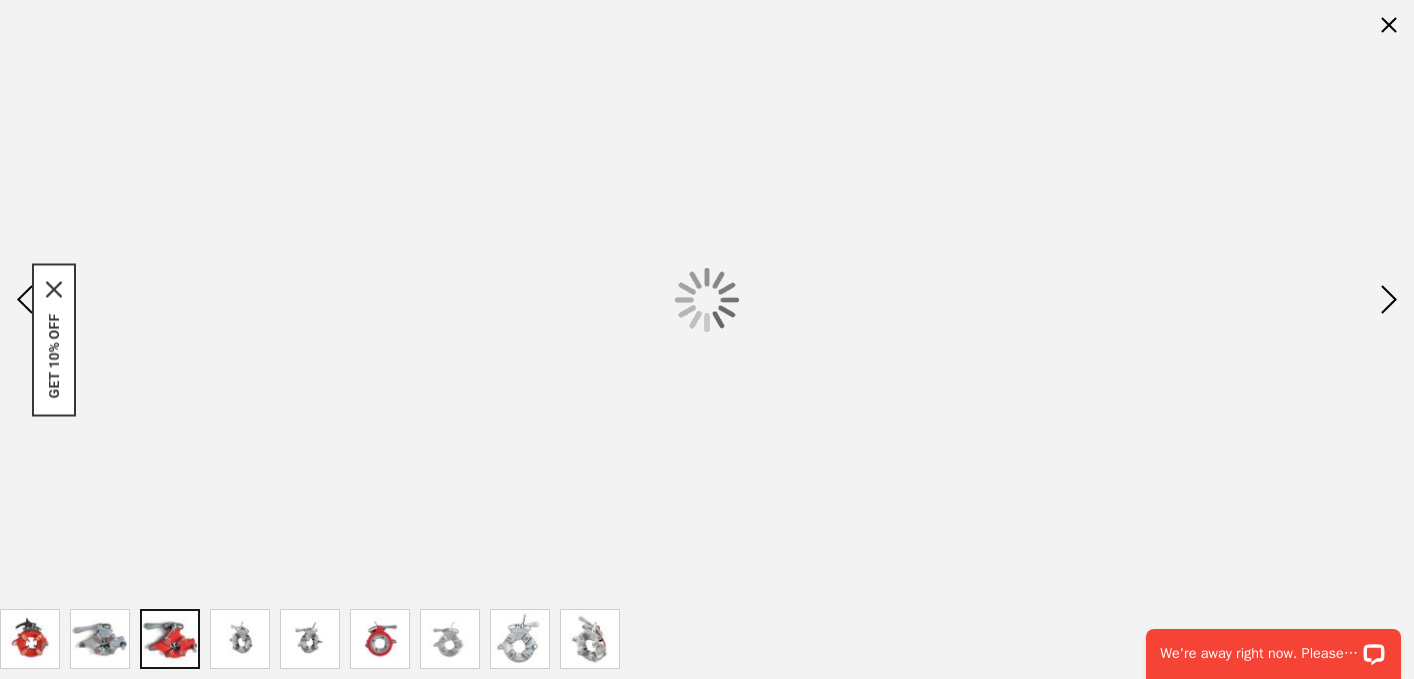 click at bounding box center [380, 639] 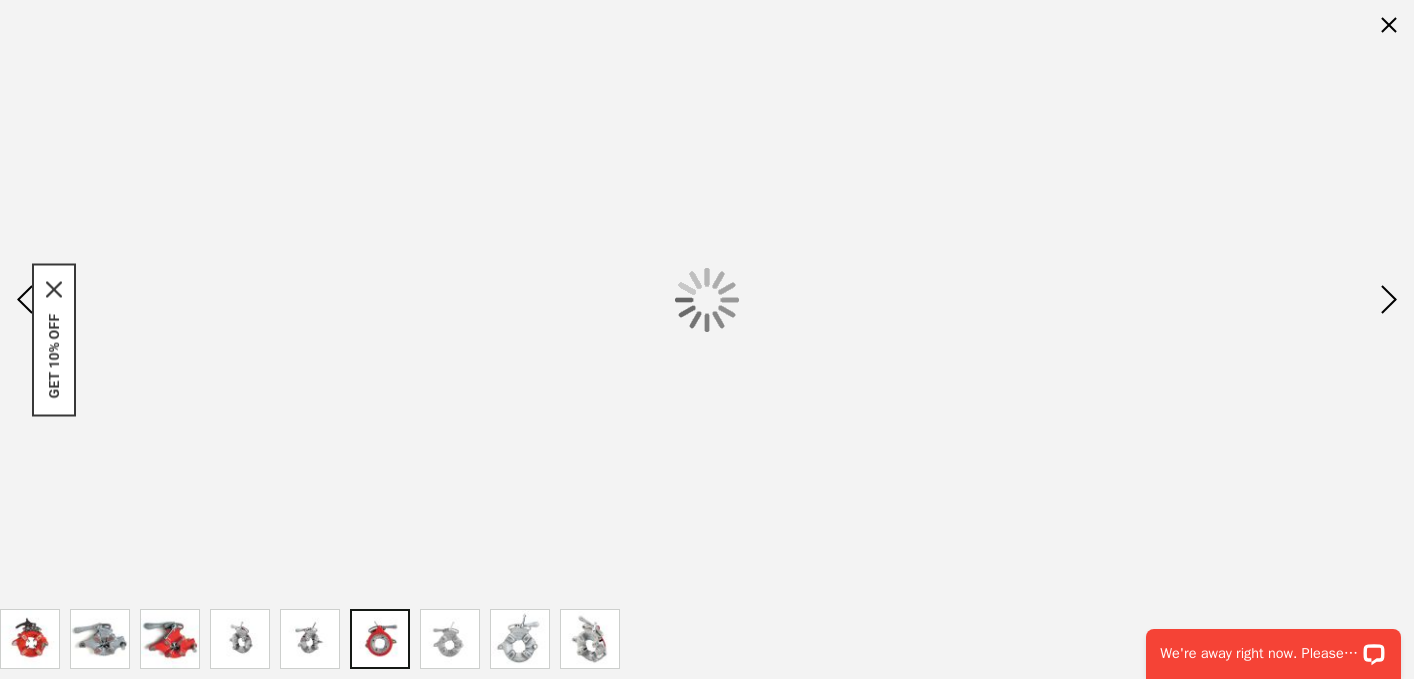 click at bounding box center (170, 639) 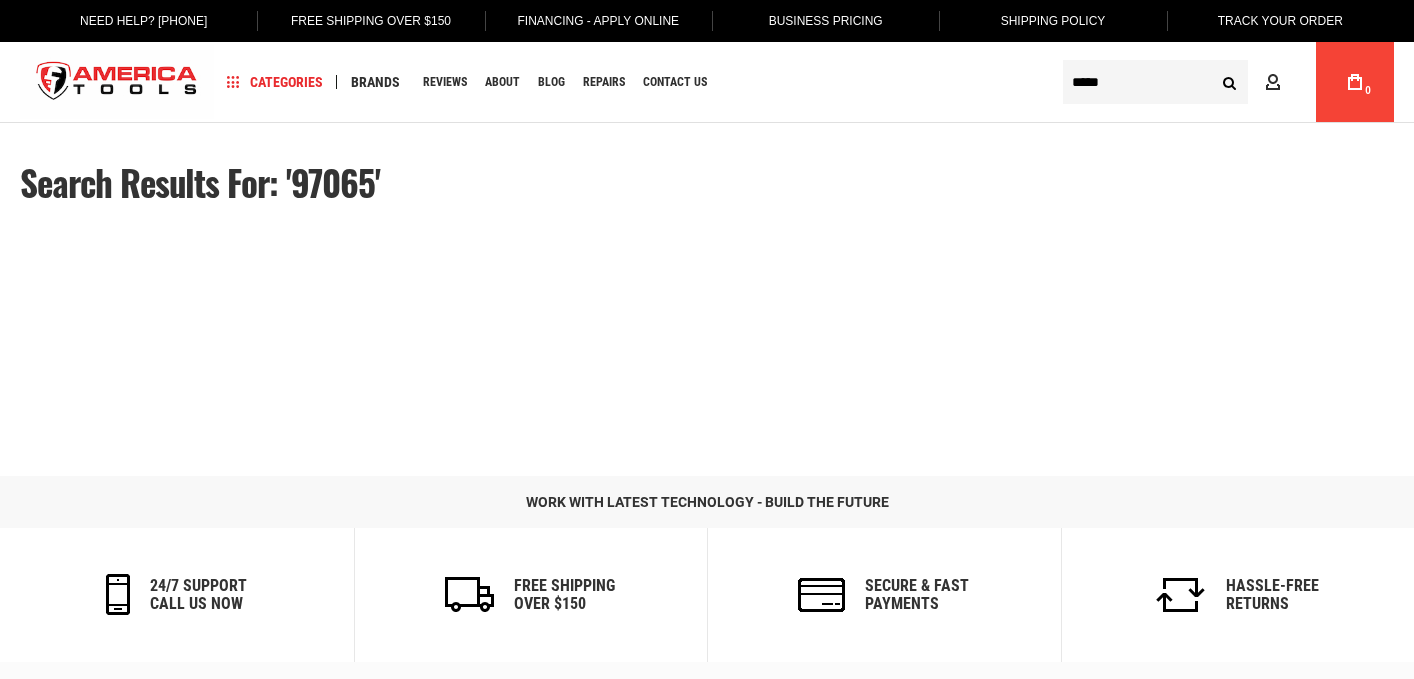 scroll, scrollTop: 0, scrollLeft: 0, axis: both 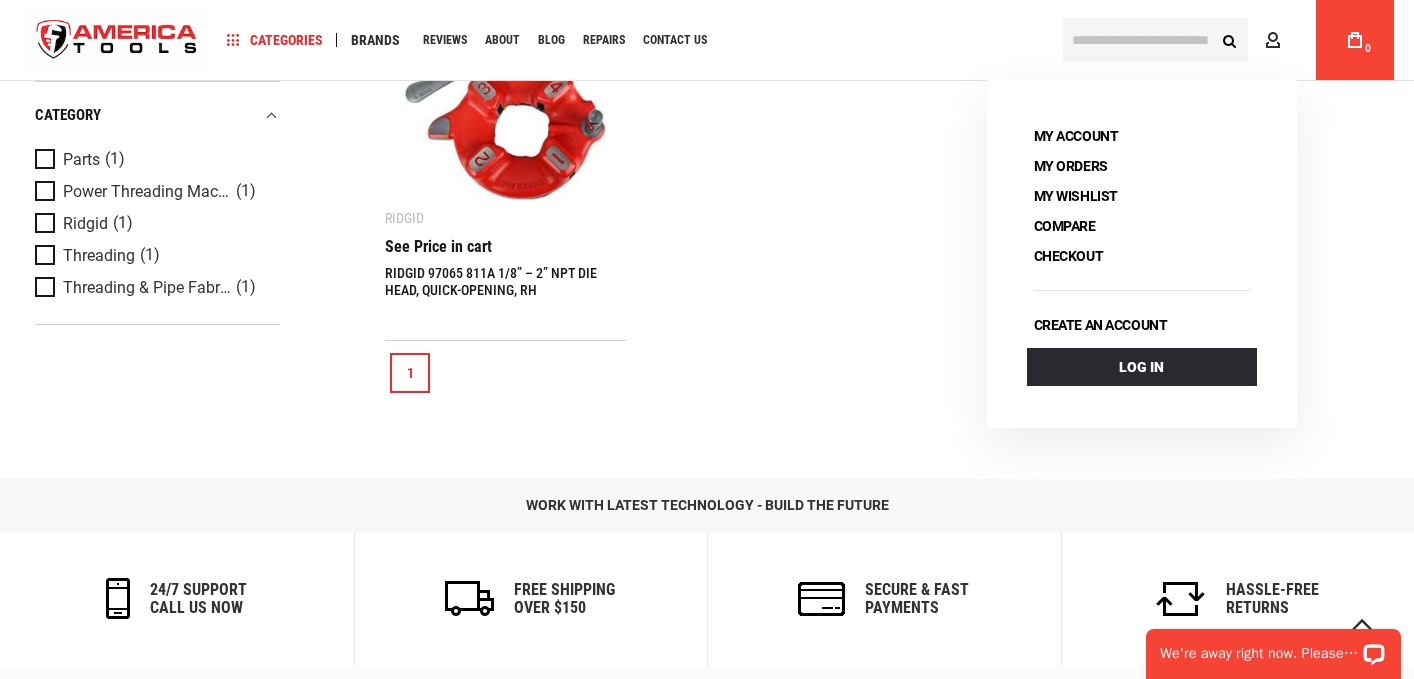 click on "See Price in cart" at bounding box center [438, 247] 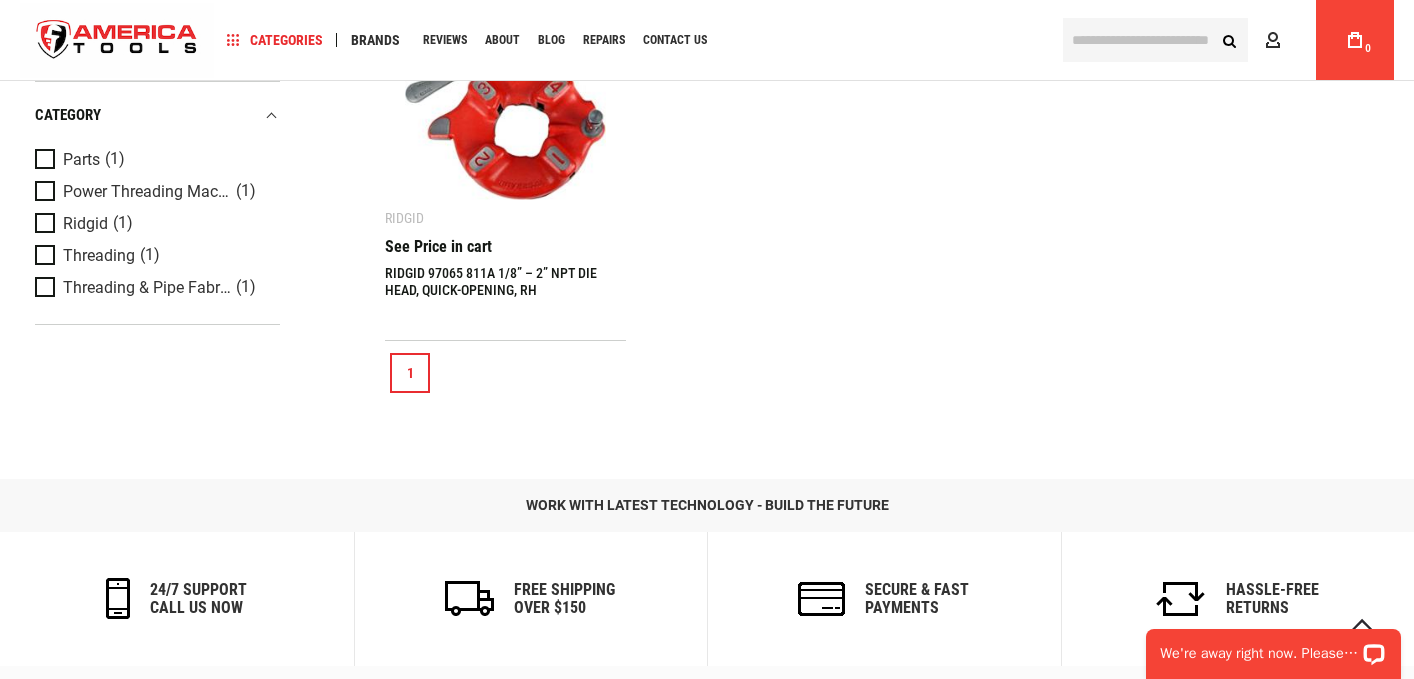 click on "RIDGID 97065 811A 1/8” – 2” NPT DIE HEAD, QUICK-OPENING, RH" at bounding box center (491, 281) 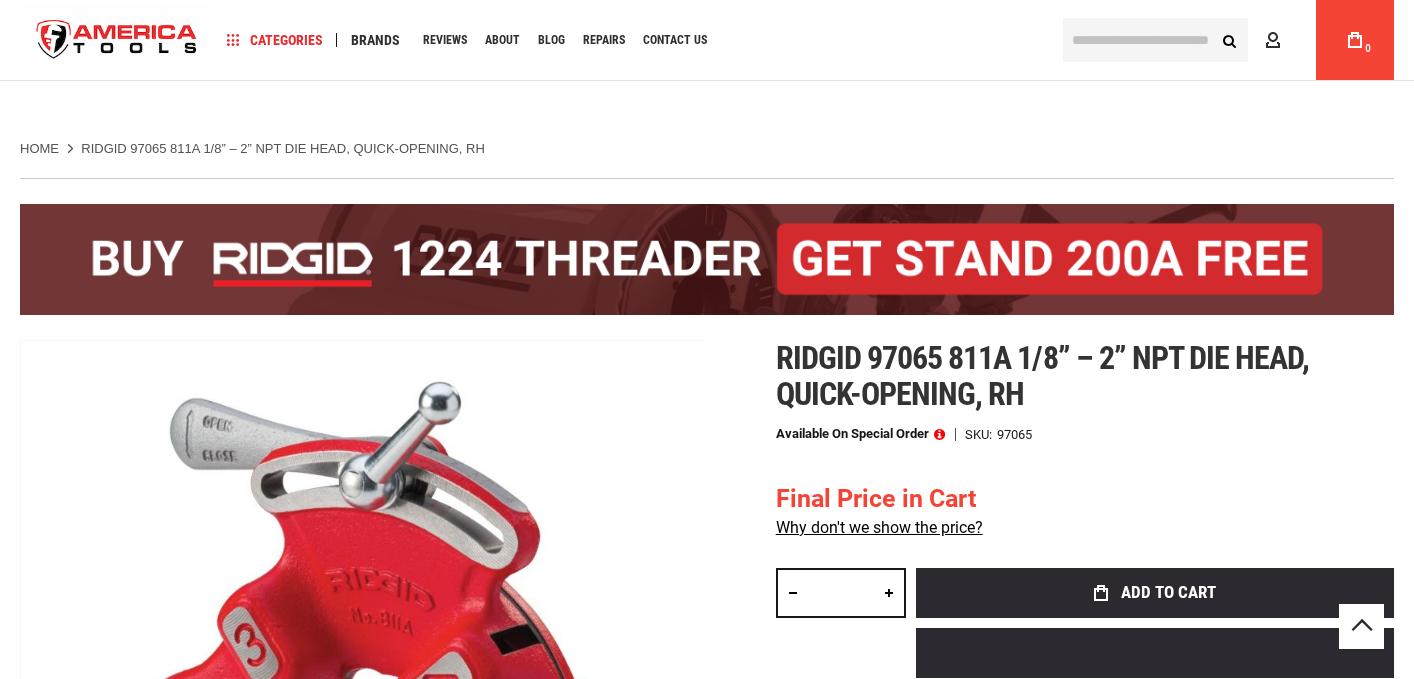 scroll, scrollTop: 373, scrollLeft: 0, axis: vertical 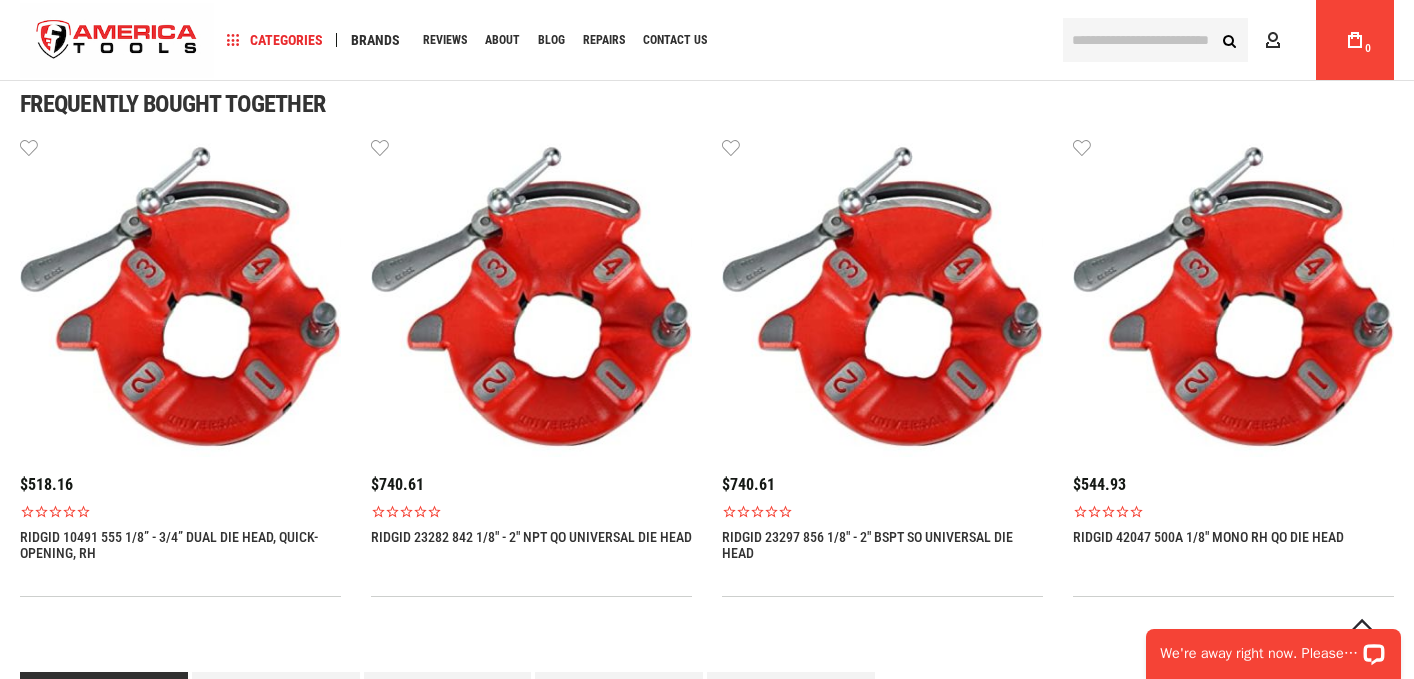 click at bounding box center [882, 296] 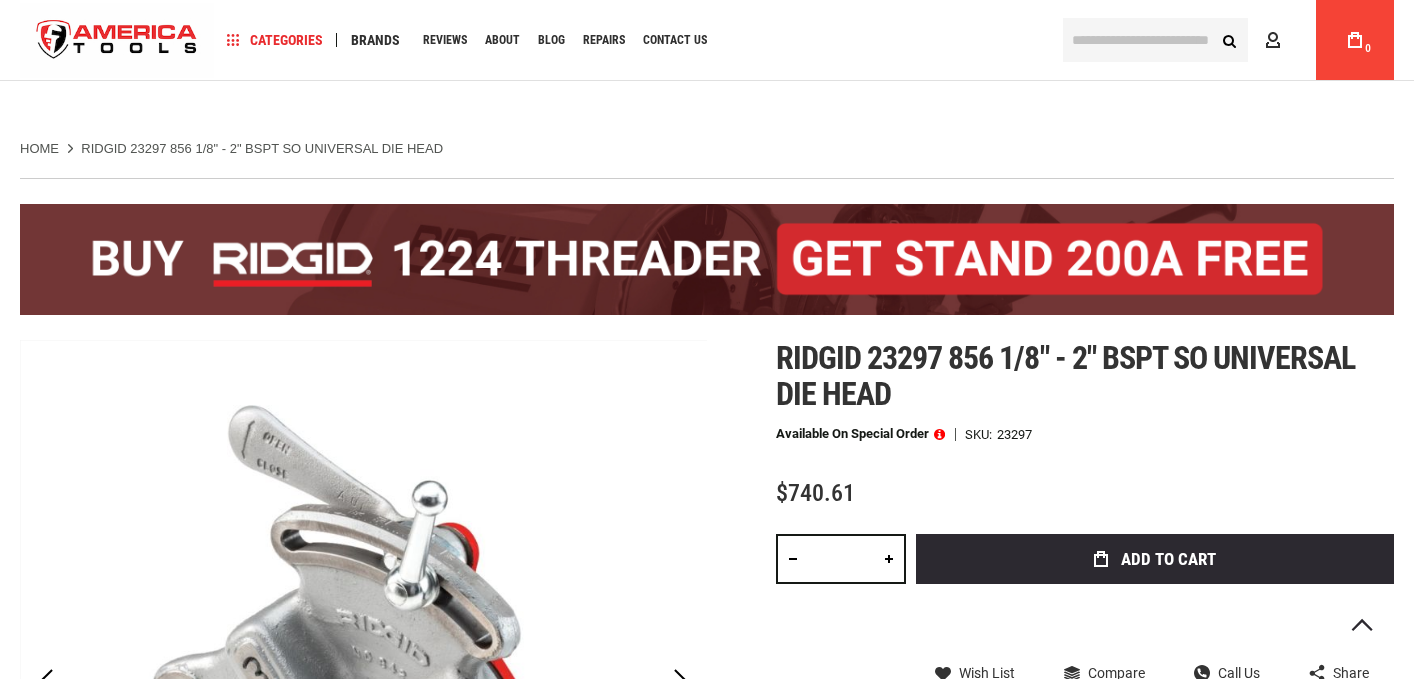 scroll, scrollTop: 412, scrollLeft: 0, axis: vertical 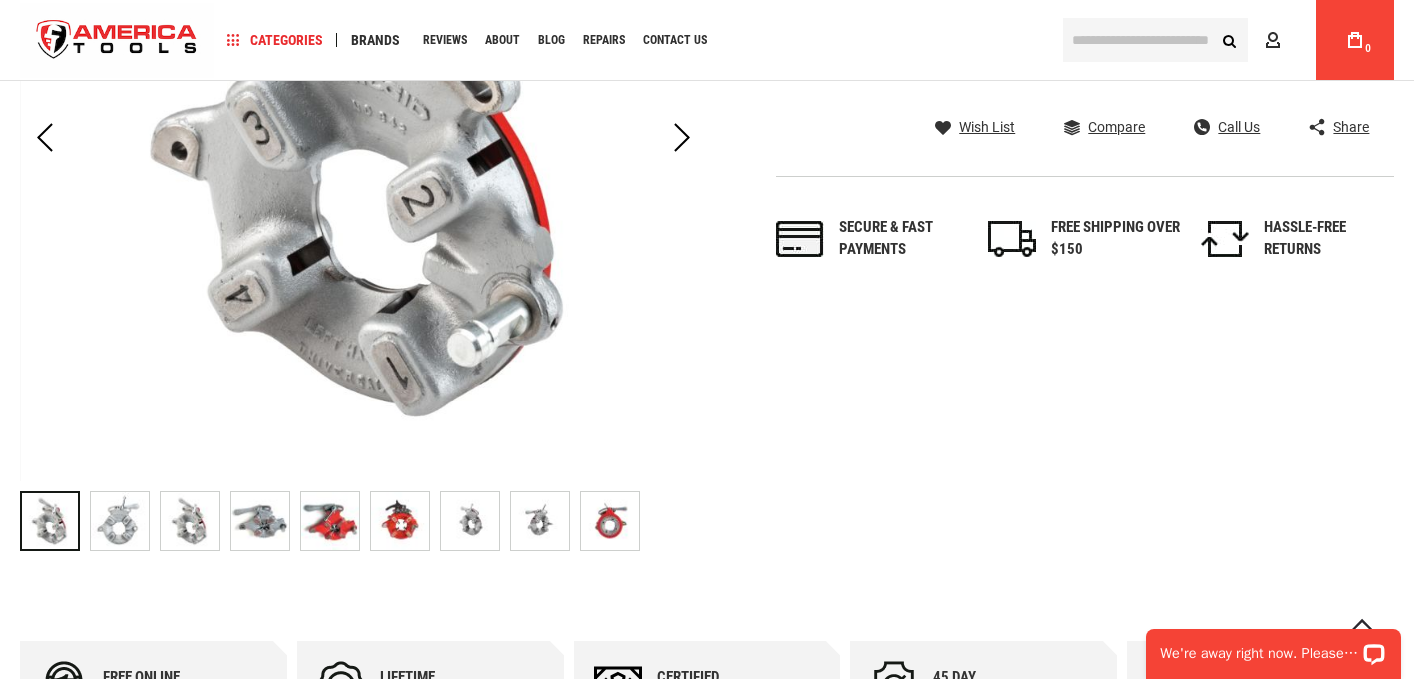 click at bounding box center [330, 521] 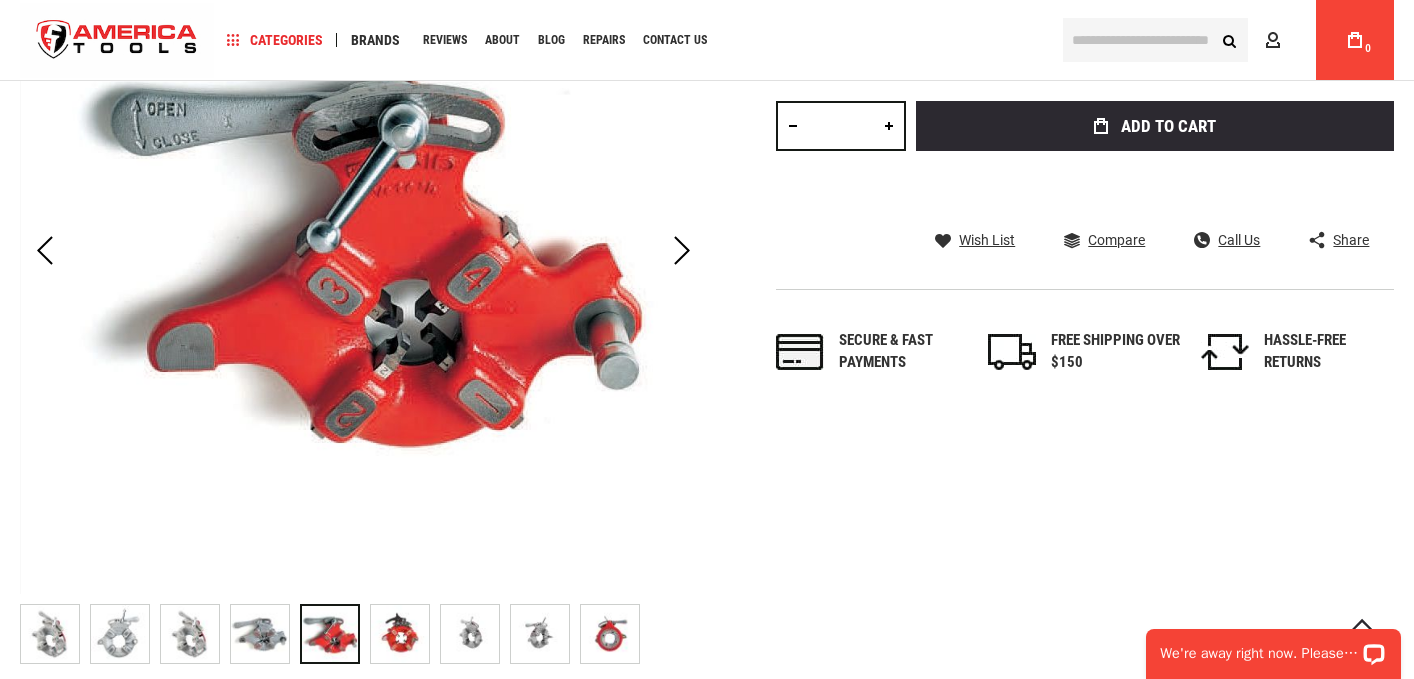 scroll, scrollTop: 466, scrollLeft: 0, axis: vertical 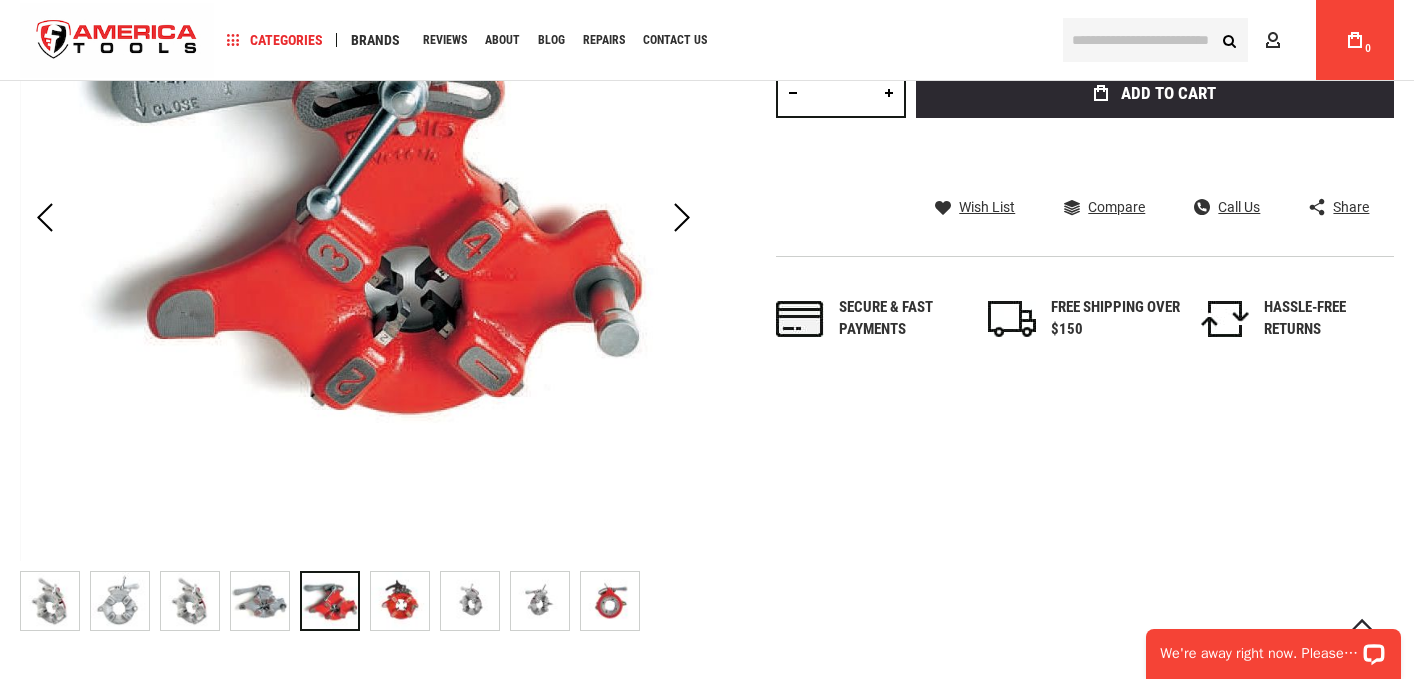 click at bounding box center (400, 601) 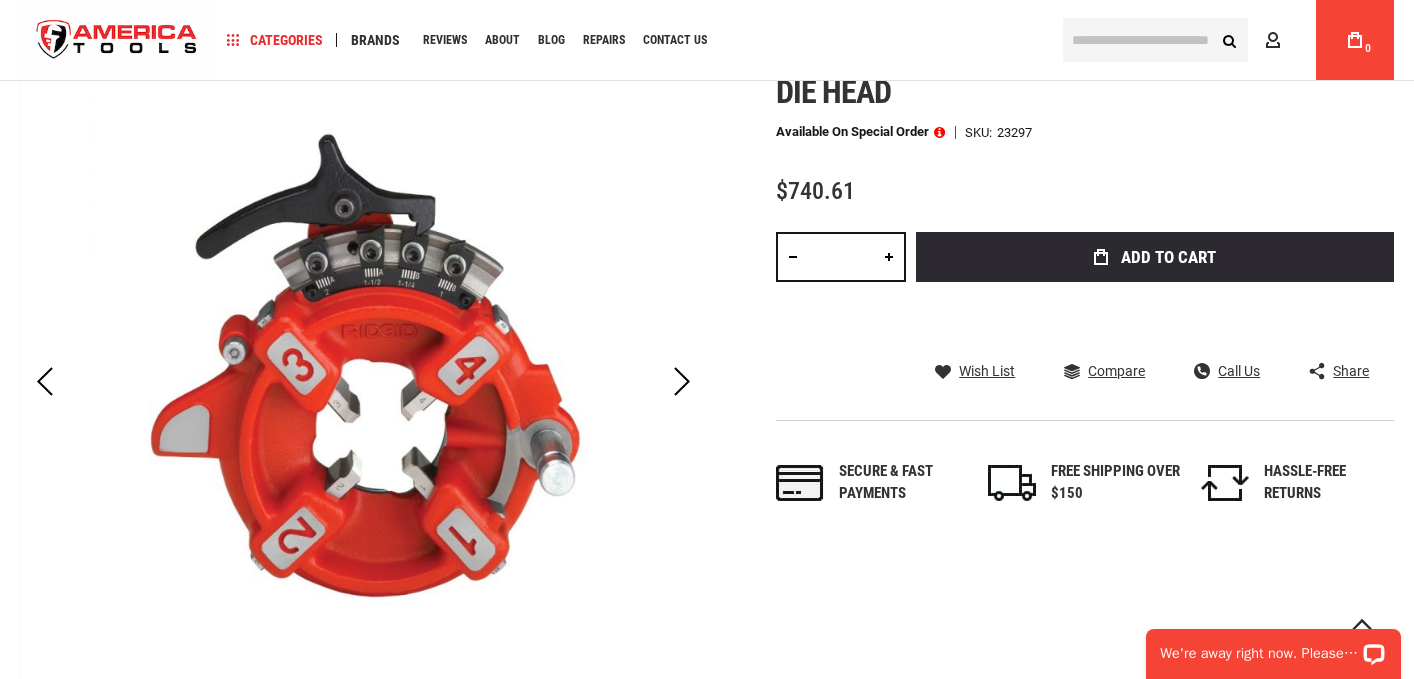 scroll, scrollTop: 297, scrollLeft: 0, axis: vertical 